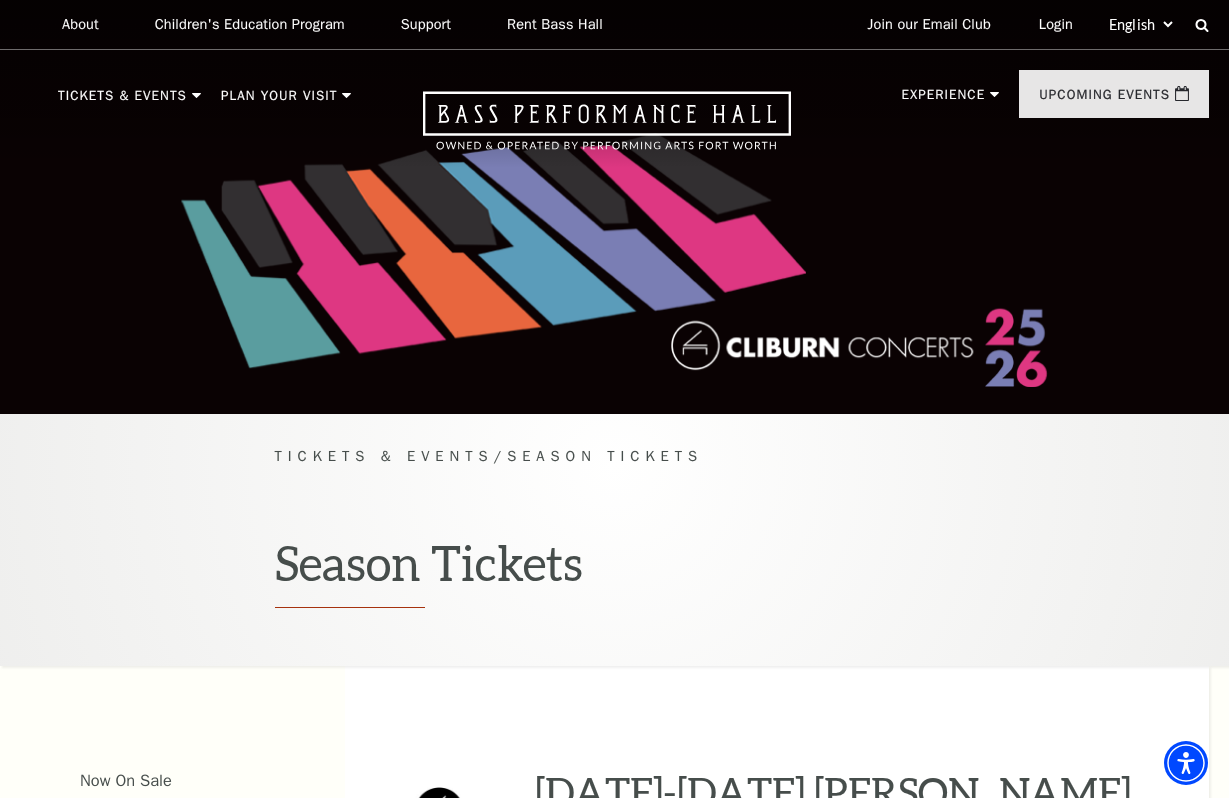 click on "Tickets & Events  /  Season Tickets   Season Tickets" at bounding box center (614, 540) 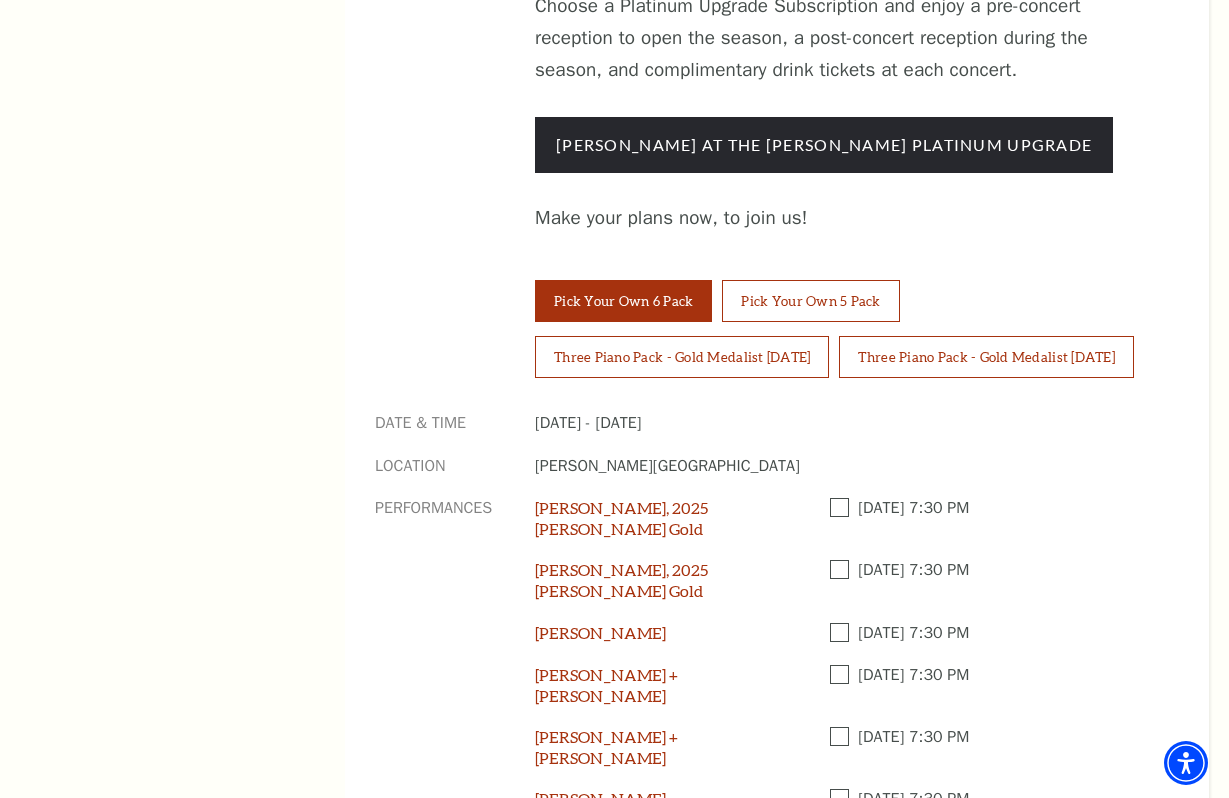 scroll, scrollTop: 1513, scrollLeft: 0, axis: vertical 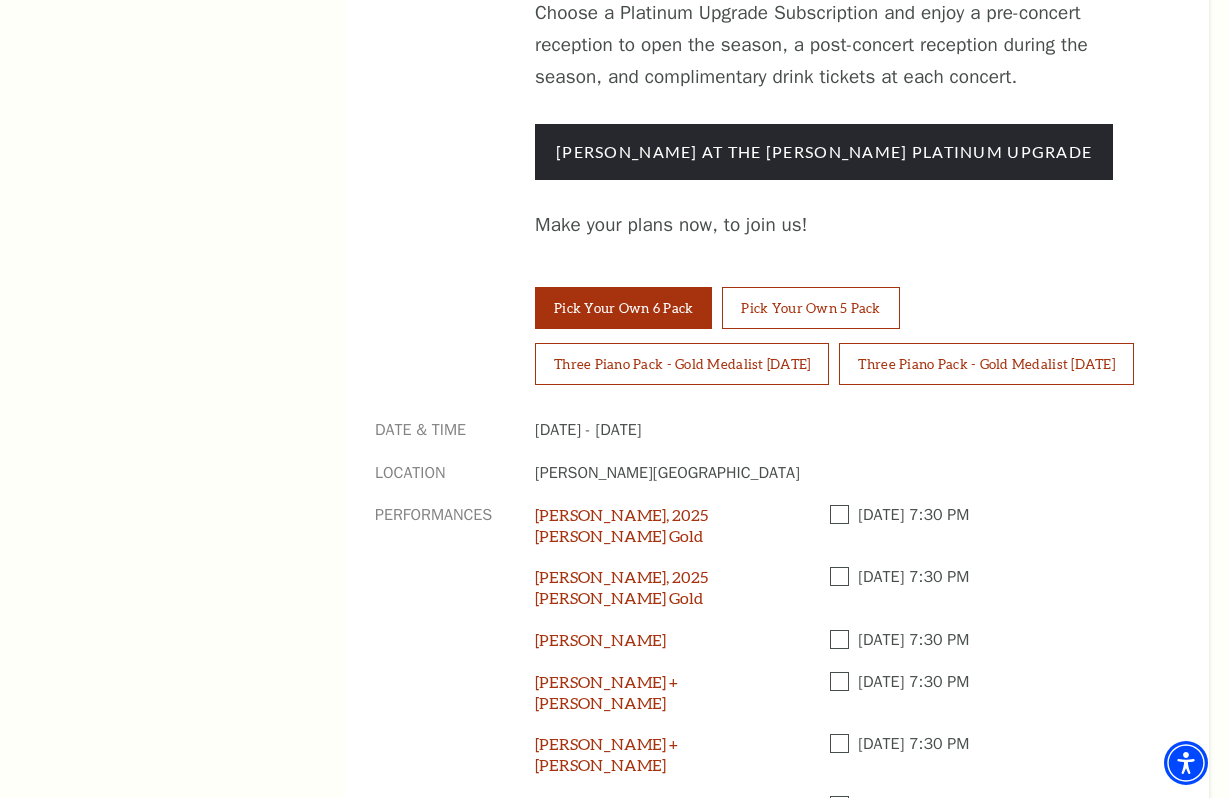 click at bounding box center [844, 744] 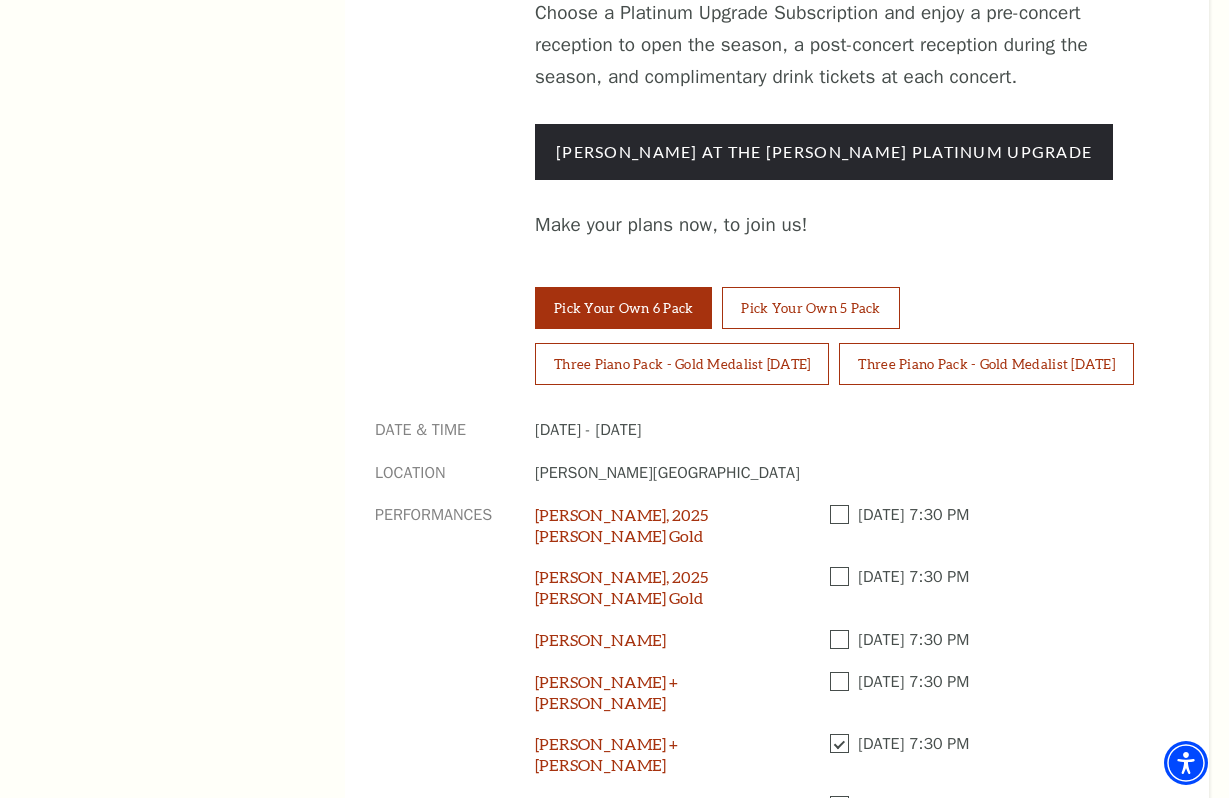 click at bounding box center [844, 806] 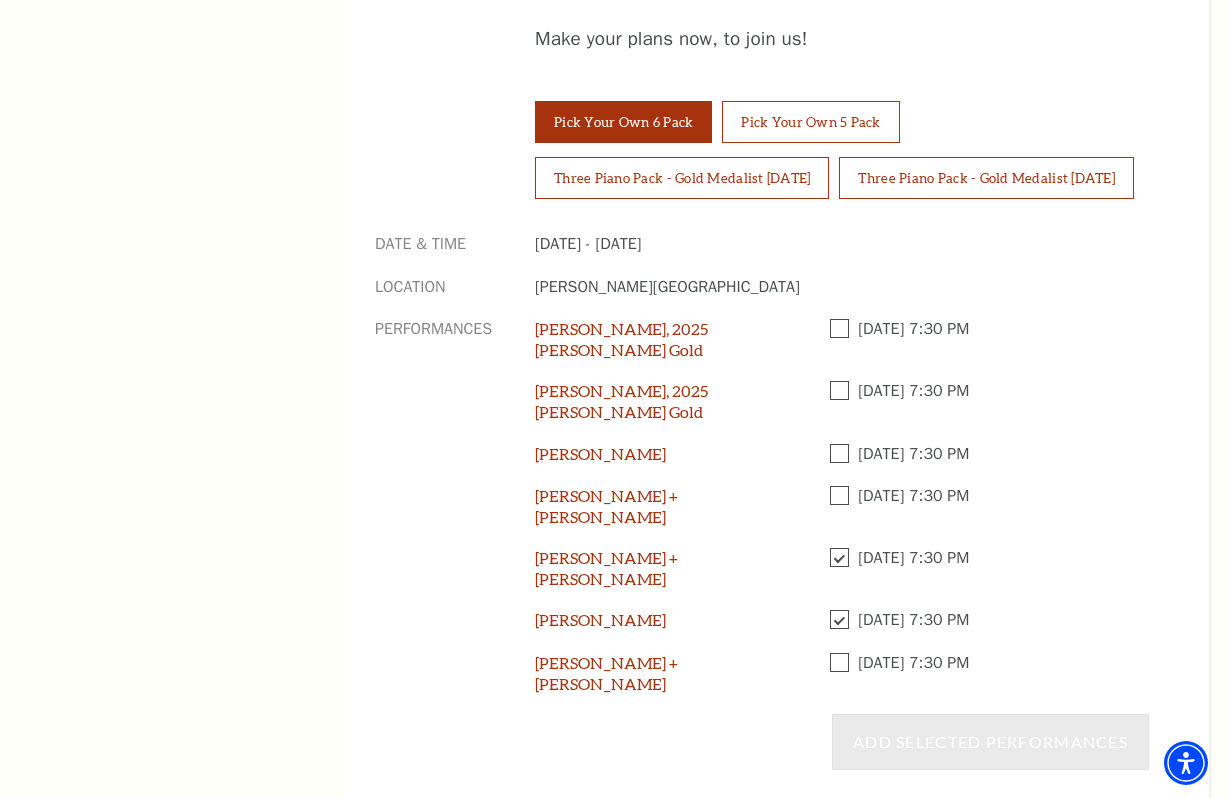 scroll, scrollTop: 1712, scrollLeft: 0, axis: vertical 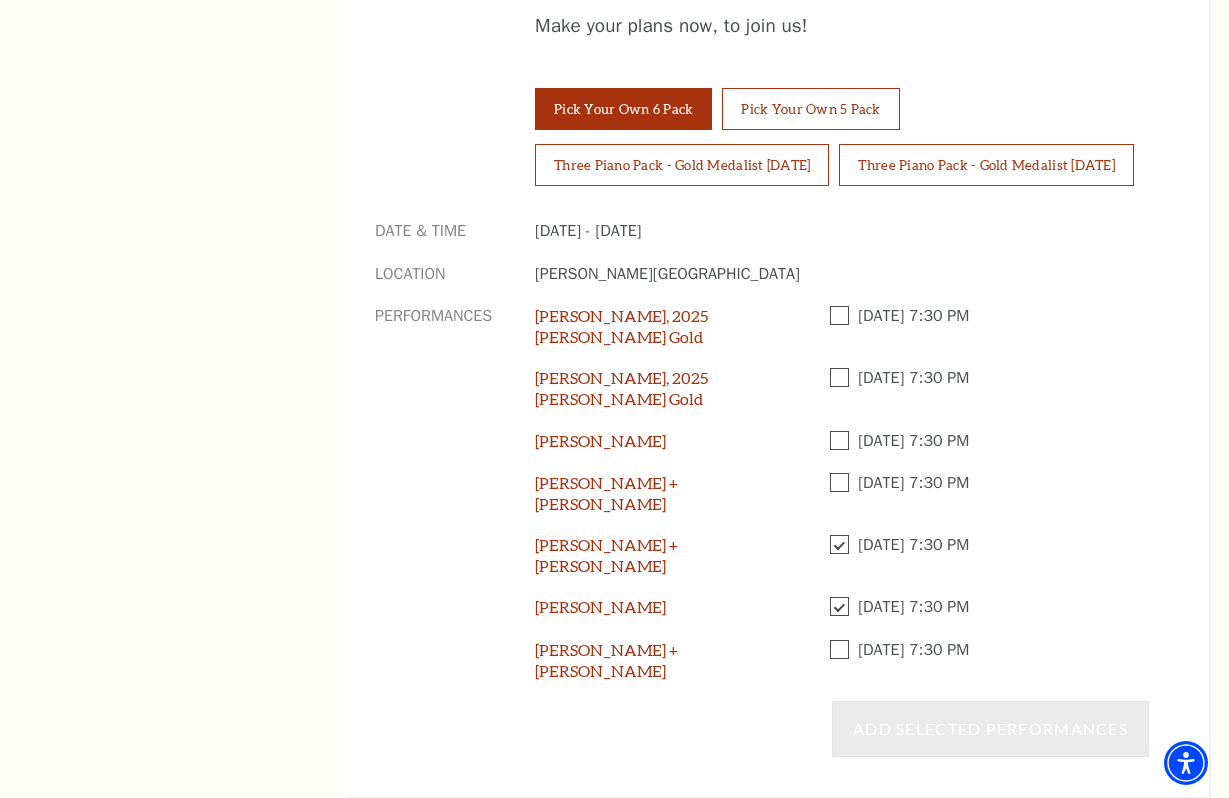 click on "2025-2026 Cliburn Concerts   This season of  Cliburn Concerts  has plenty of your favorites. We’ve got  Beatrice Rana , who stole our hearts at the 2013 Competition and is now arguably one of the most important pianists performing today;  Conrad Tao , who returns to Fort Worth, this time to the Tannahill’s stage with dancer  Caleb Teicher  in the extraordinary Counterpoint program;  Charles Yang  on violin and vocals with our  Peter Dugan  on piano—they’re perennial favorites, in a couple of iterations, who always leave us in awe; cellist  Camille Thomas , whose elegance and virtuosity hasn’t been forgotten since her debut with us a few years ago; and  Sybrarite5 , the revolutionary quintet that is back for a third time, because they’re awesome. Among your new favorites will be the opera power couple  Nicole Car  and  Etienne Dupuis , who are making their debuts this season while in town to perform with the Dallas Opera. And two more: our 2025 jury chair (the legendary  Paul Lewis" at bounding box center [777, -134] 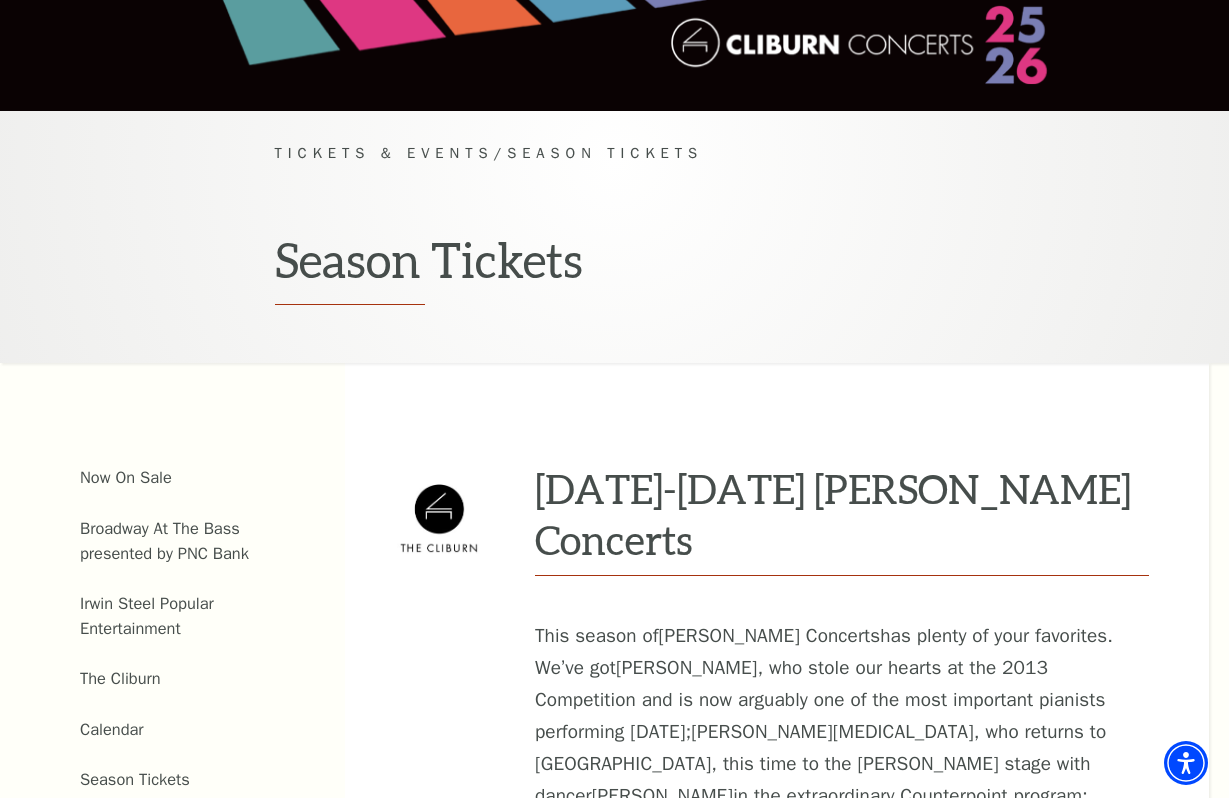 scroll, scrollTop: 282, scrollLeft: 0, axis: vertical 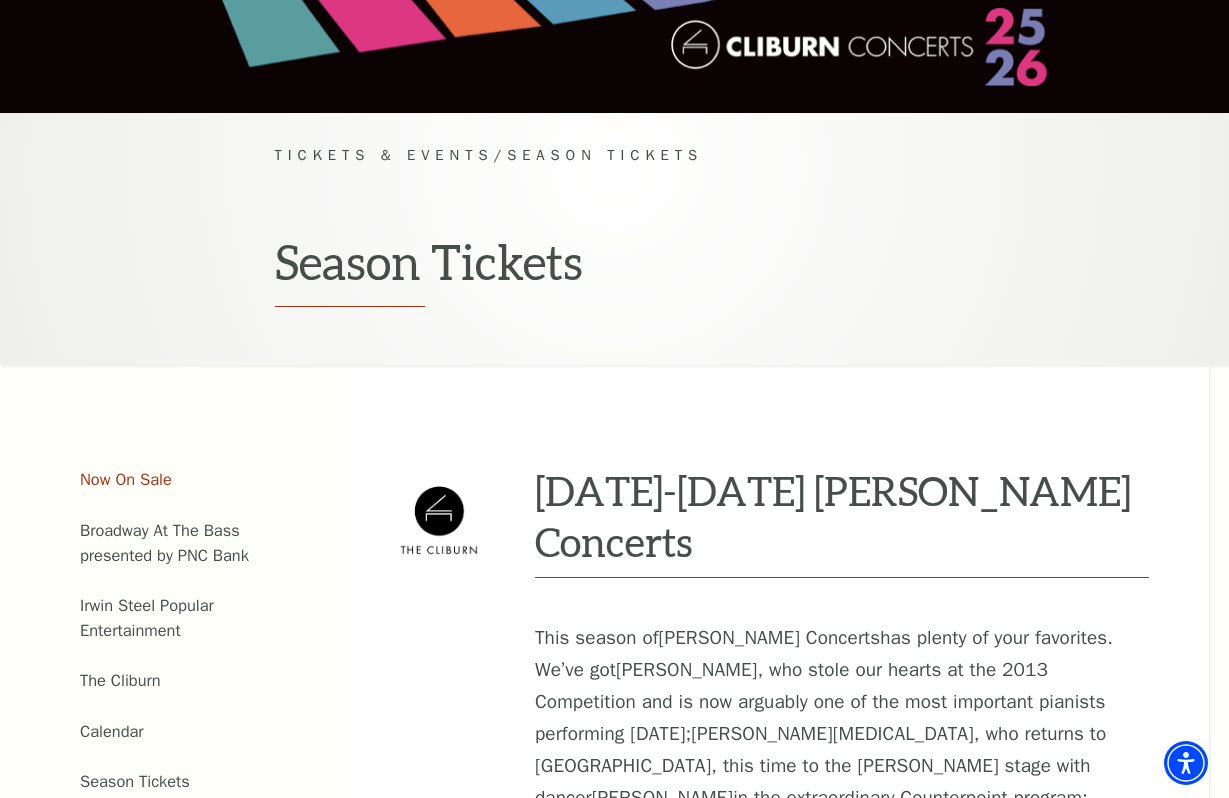 click on "Now On Sale" at bounding box center [126, 479] 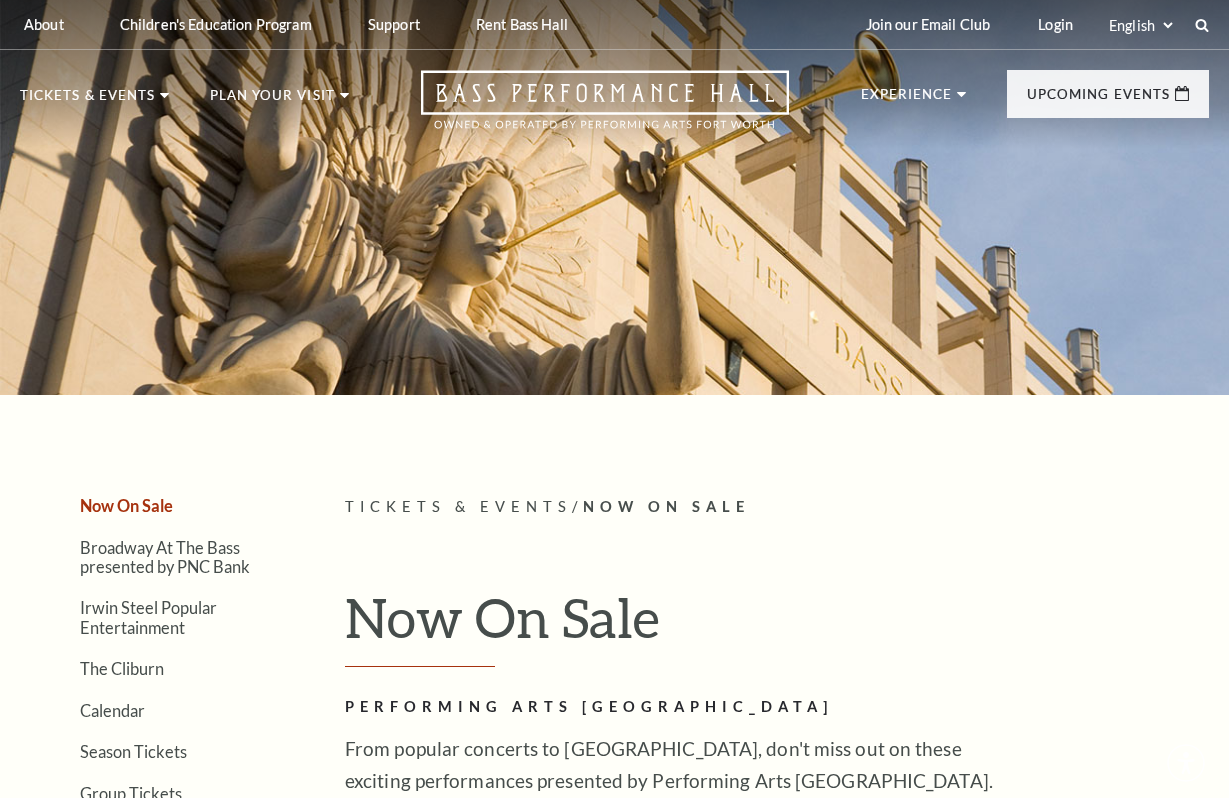 scroll, scrollTop: 0, scrollLeft: 0, axis: both 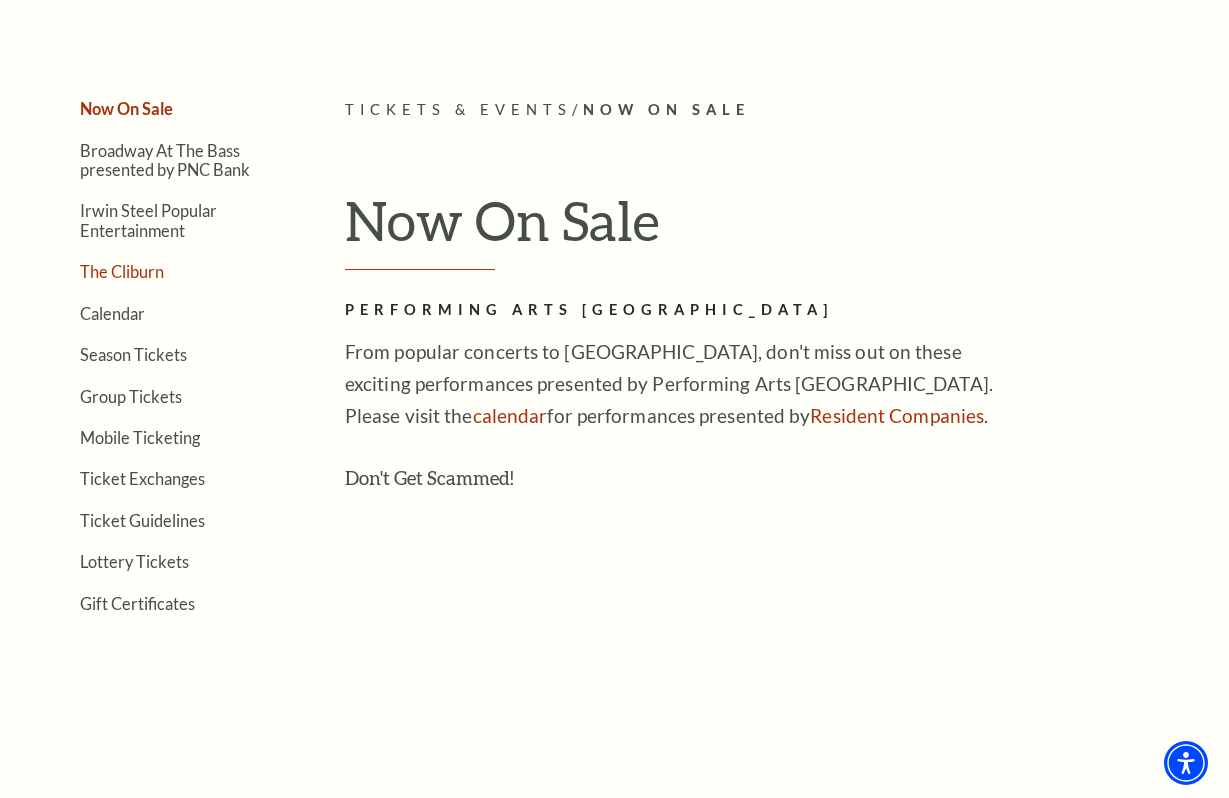 click on "The Cliburn" at bounding box center (122, 271) 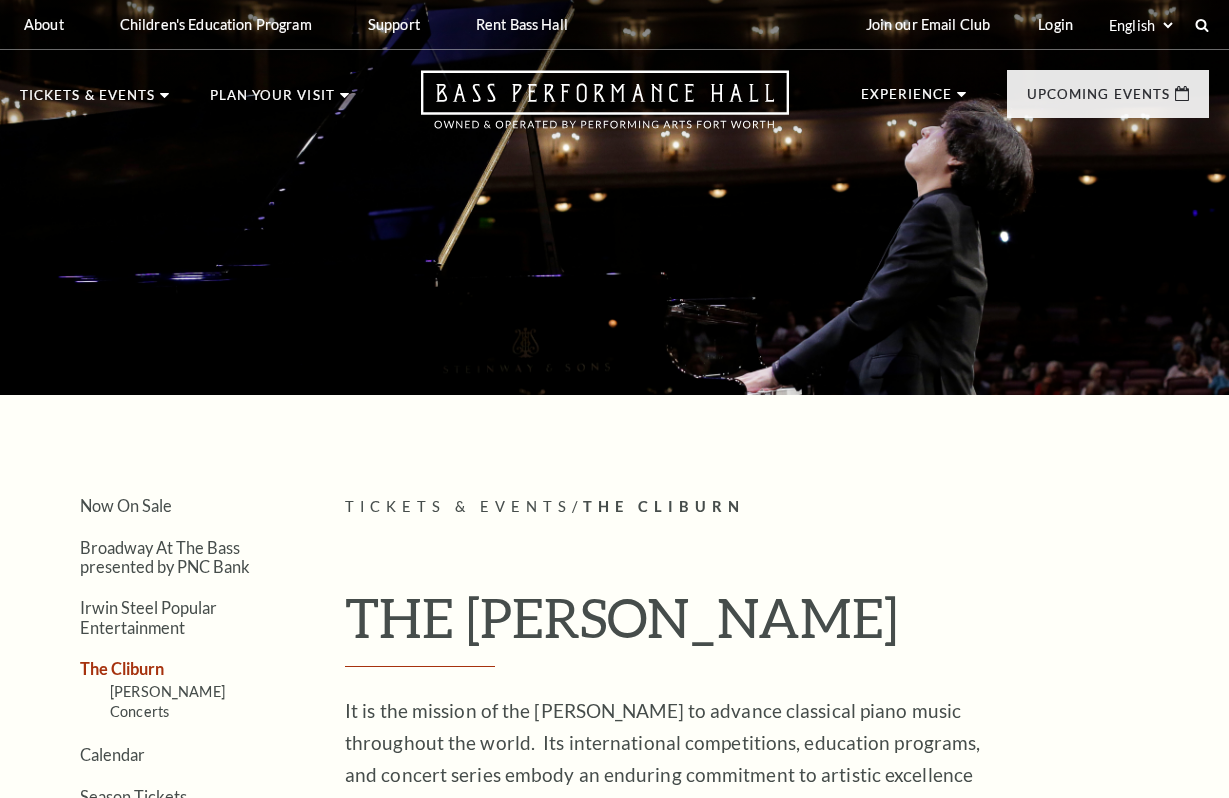 scroll, scrollTop: 0, scrollLeft: 0, axis: both 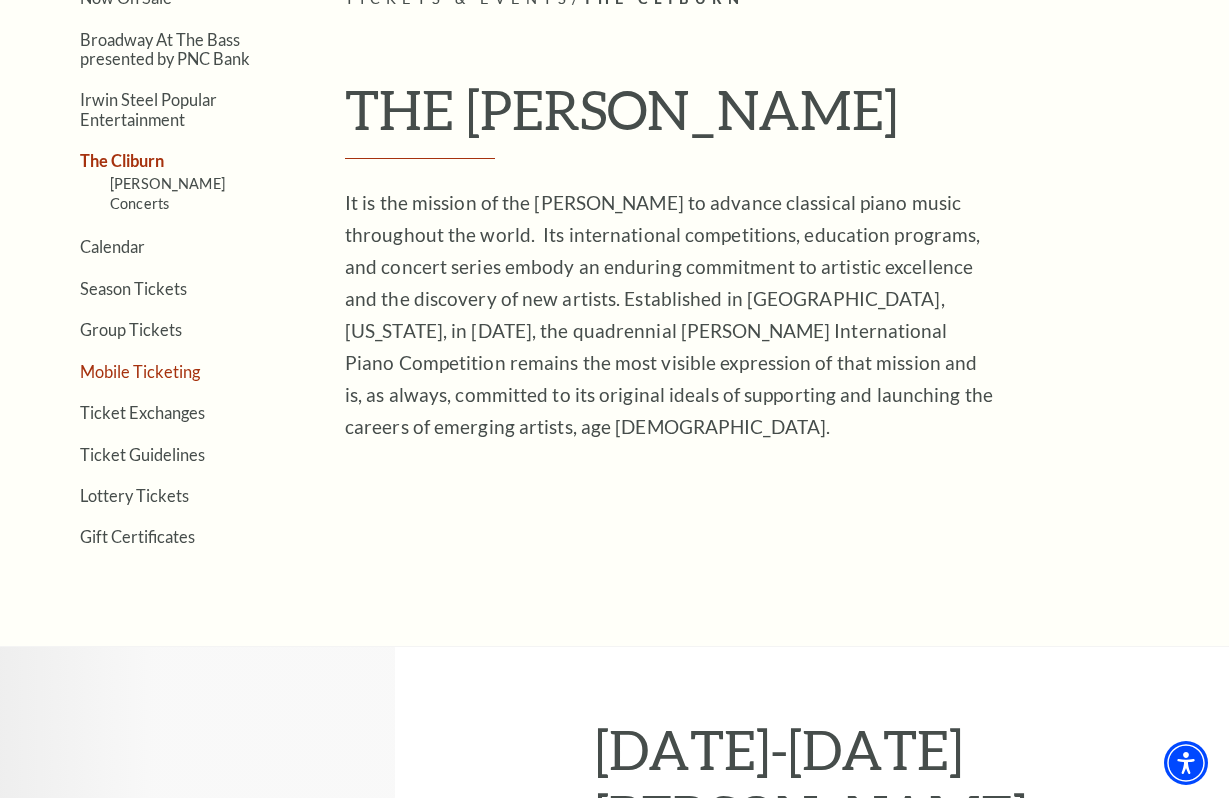 click on "Mobile Ticketing" at bounding box center [140, 371] 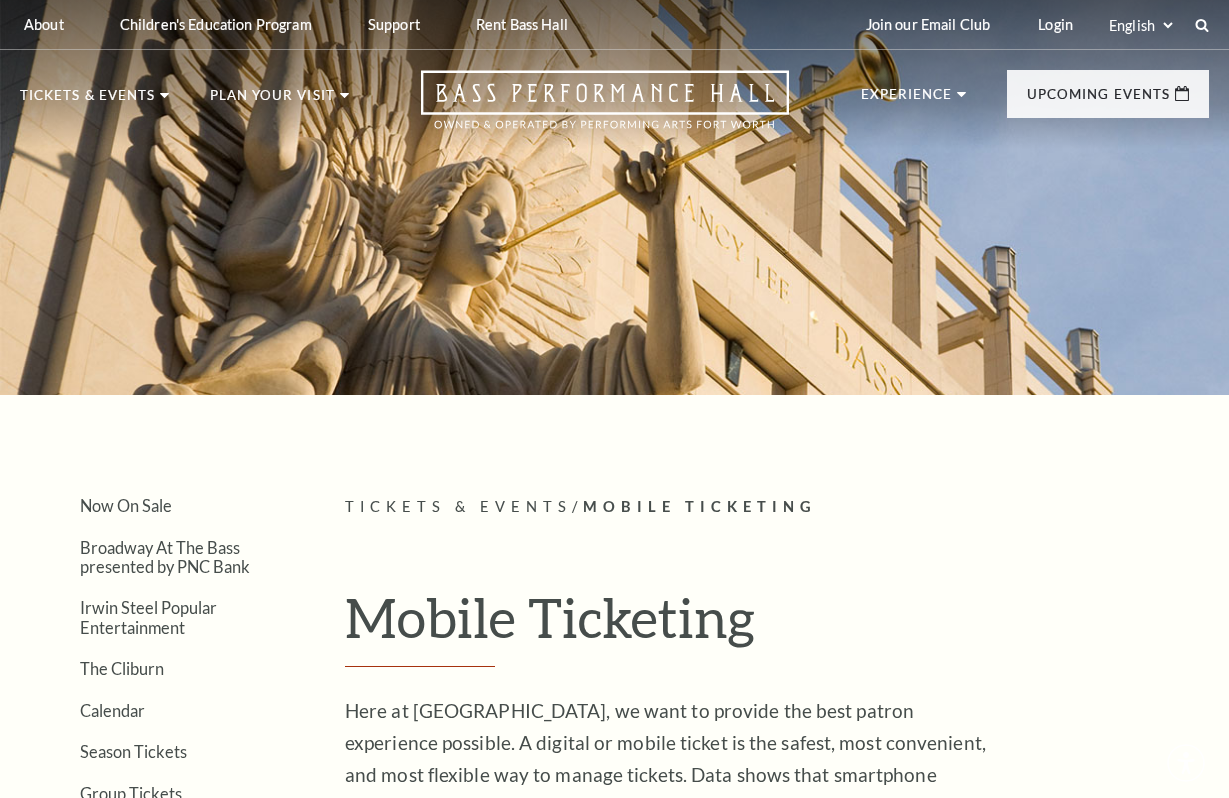 scroll, scrollTop: 0, scrollLeft: 0, axis: both 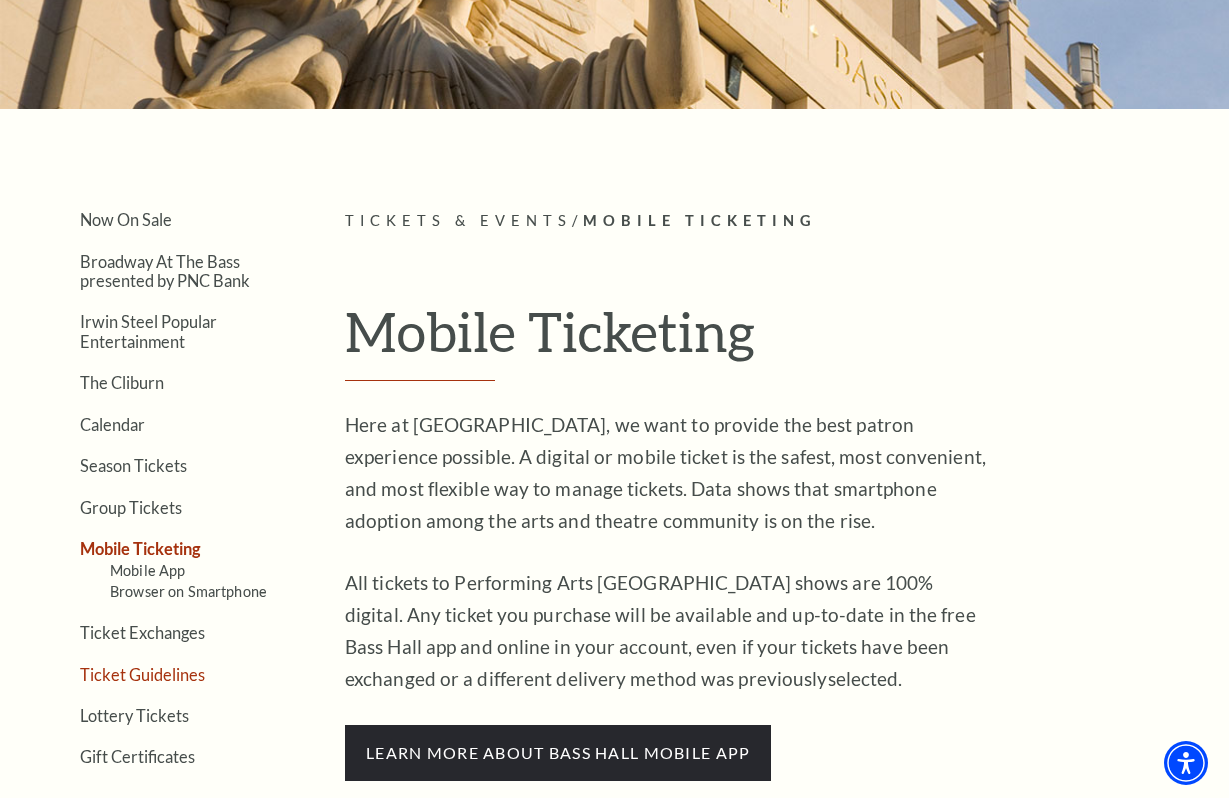 click on "Ticket Guidelines" at bounding box center [142, 674] 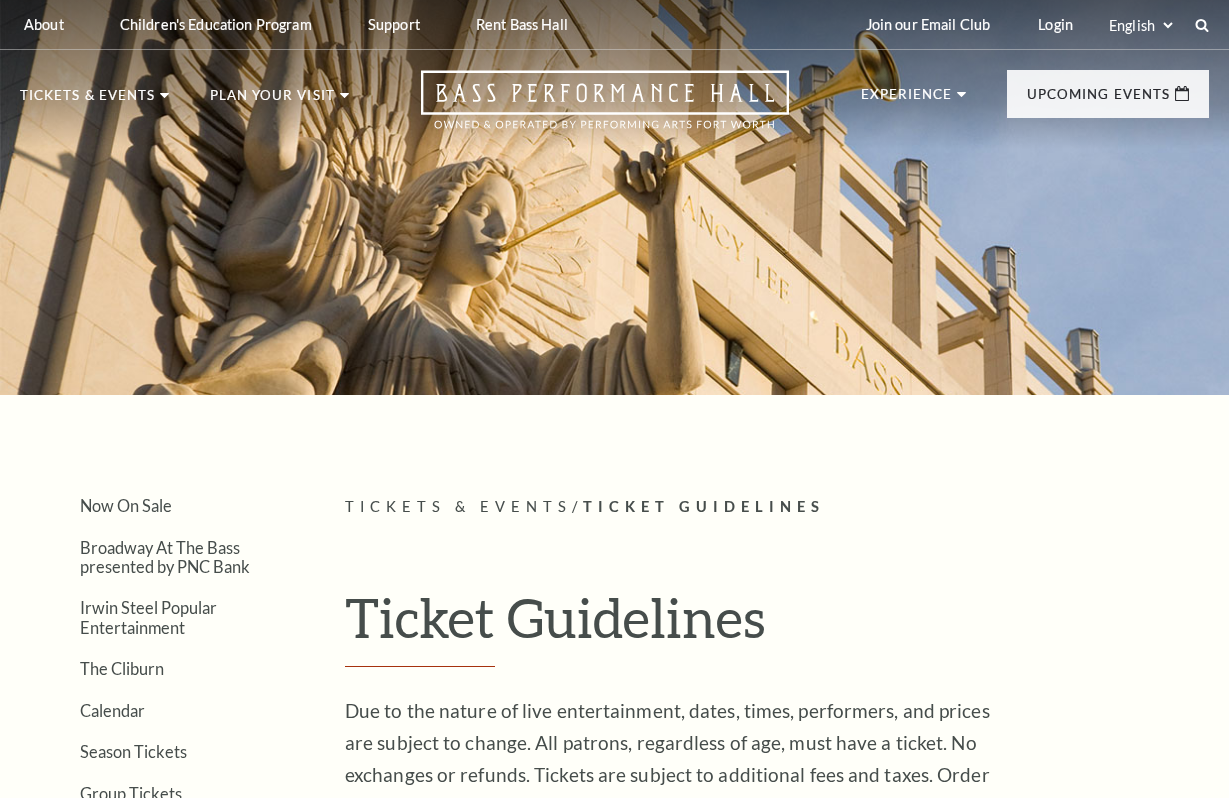 scroll, scrollTop: 0, scrollLeft: 0, axis: both 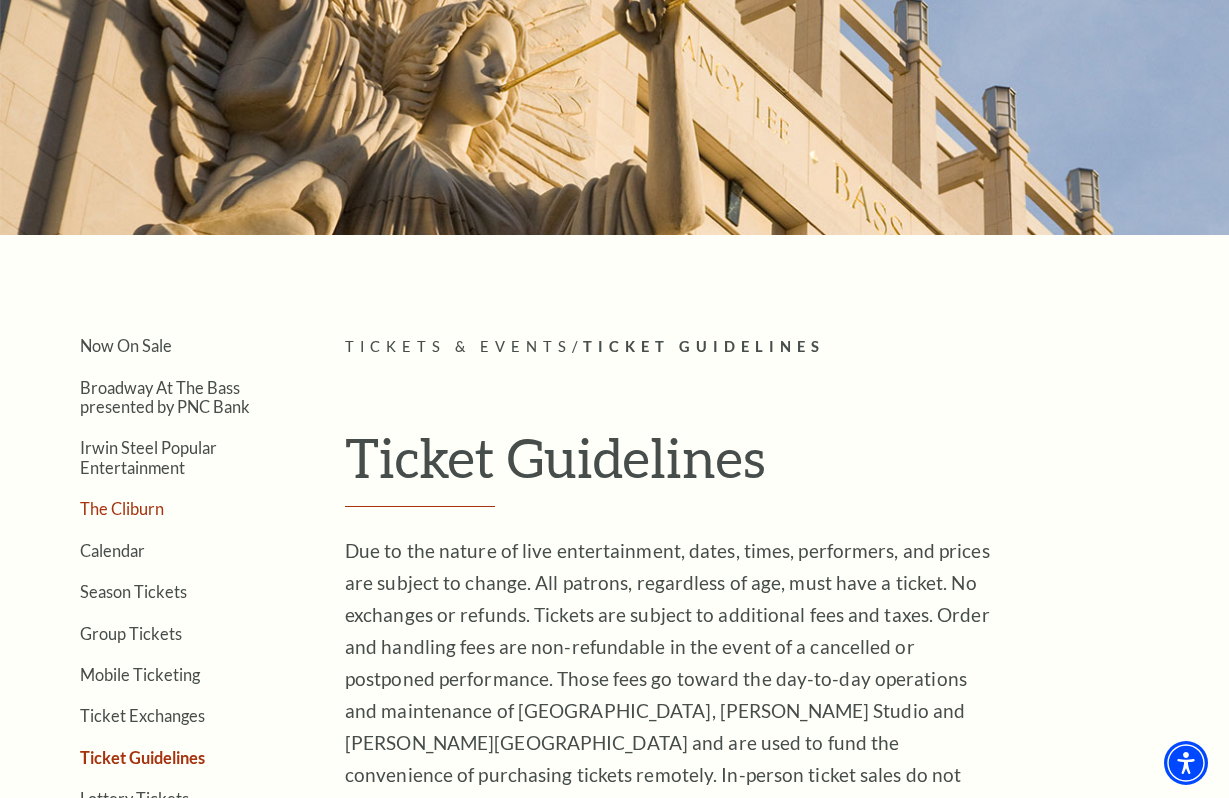 click on "The Cliburn" at bounding box center (122, 508) 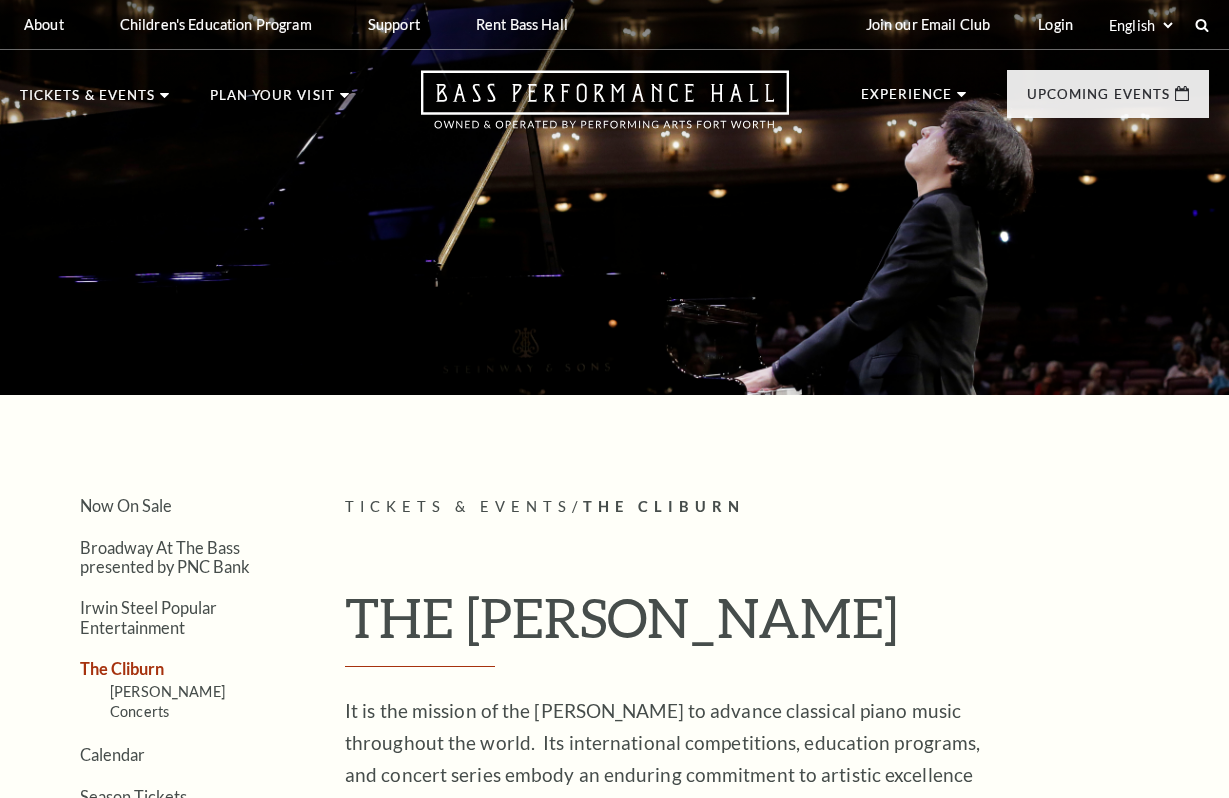 scroll, scrollTop: 0, scrollLeft: 0, axis: both 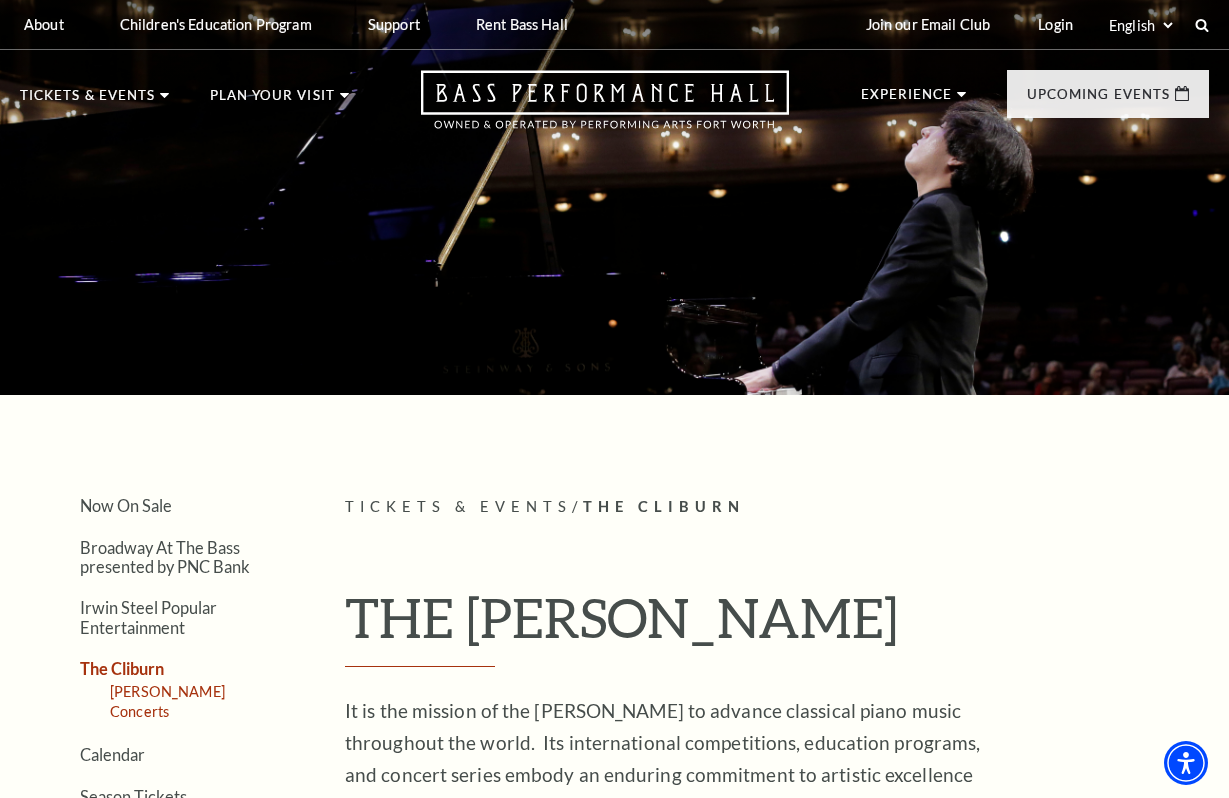 click on "[PERSON_NAME] Concerts" at bounding box center [167, 701] 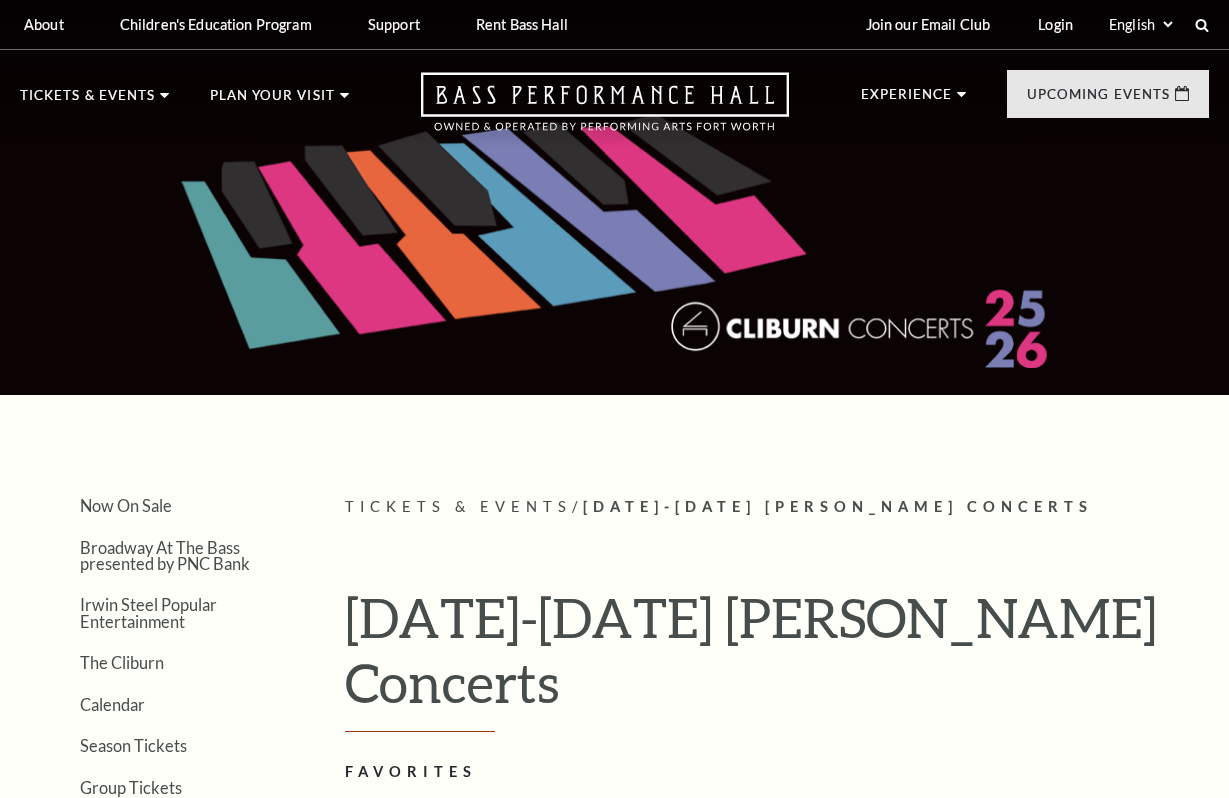 scroll, scrollTop: 0, scrollLeft: 0, axis: both 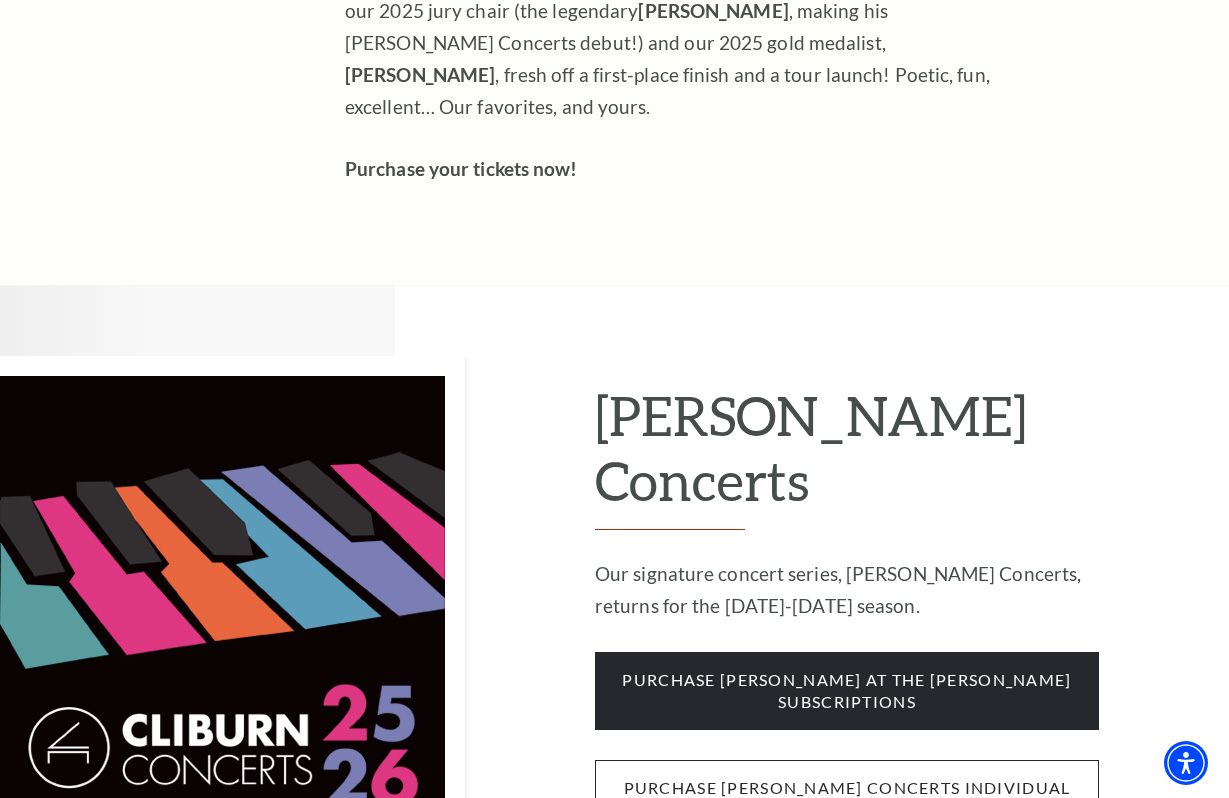 click on "purchase cliburn concerts individual tickets" at bounding box center (847, 799) 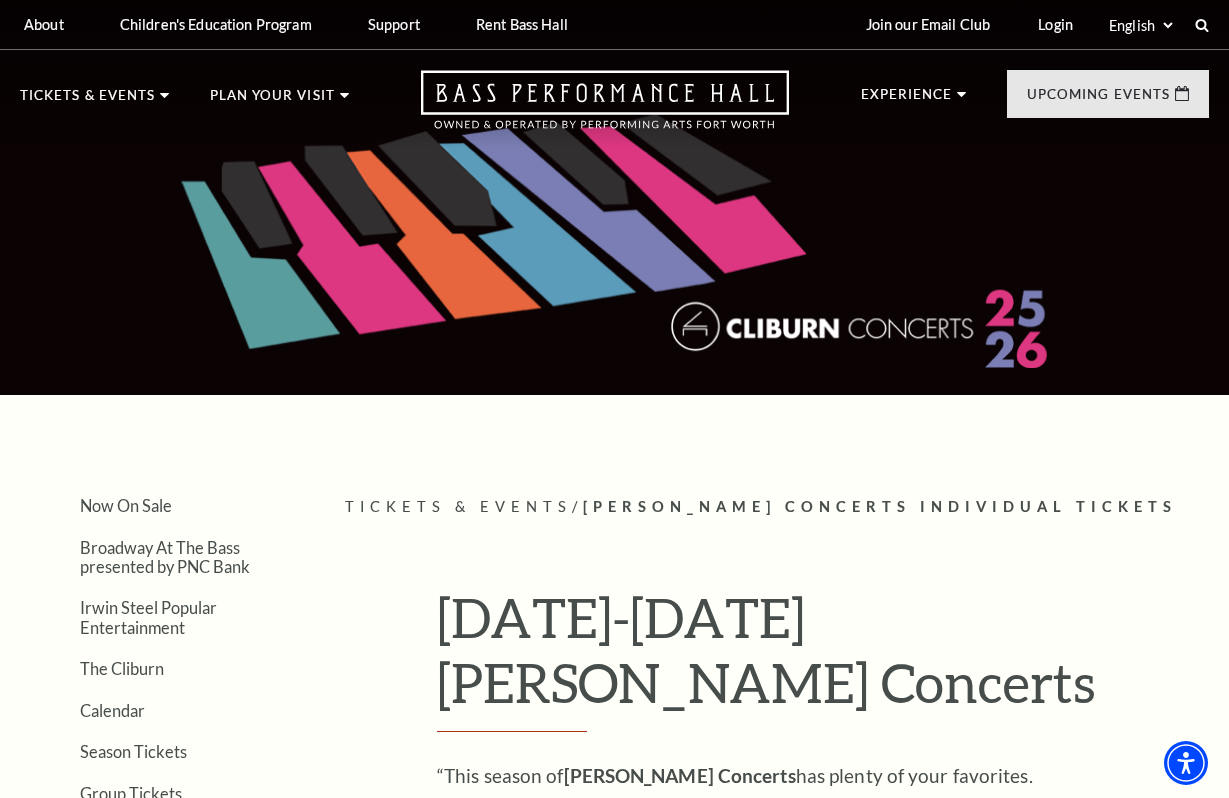 scroll, scrollTop: 0, scrollLeft: 0, axis: both 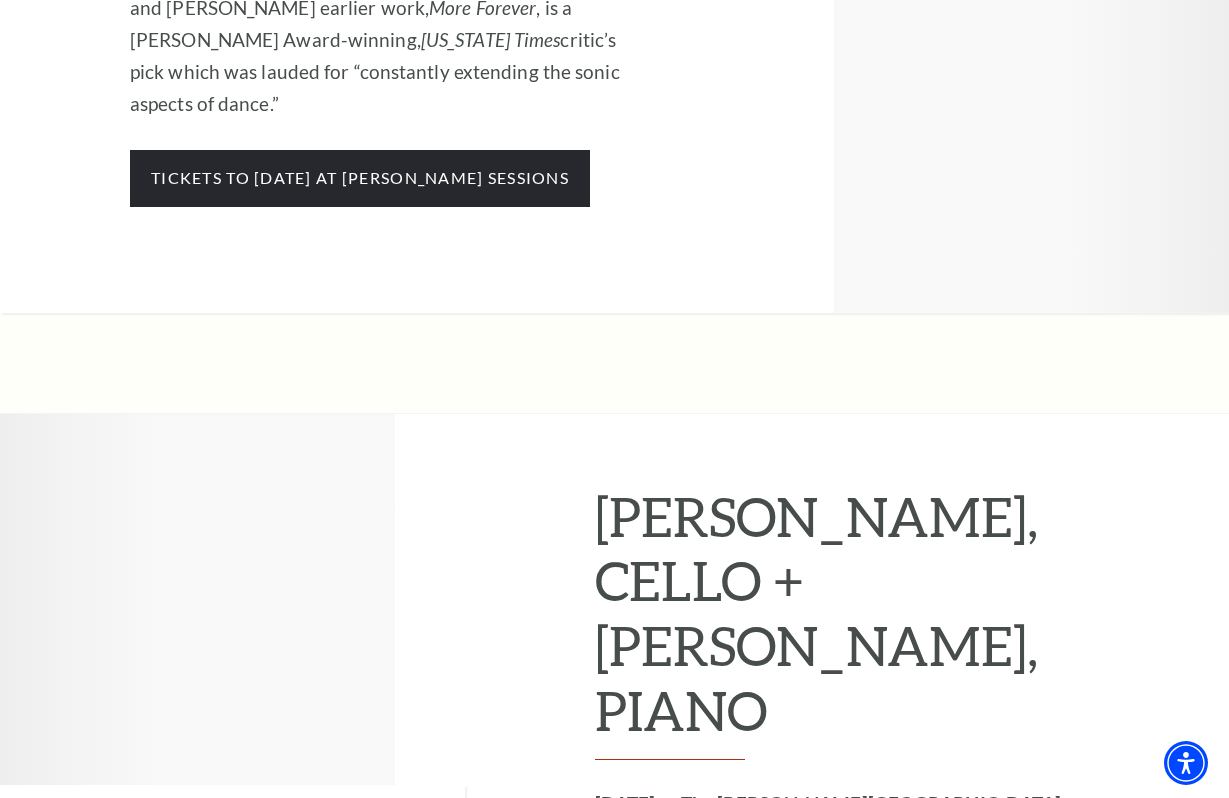 click on "tickets to thursday, Feburary 26 at The Kimbell art museum" at bounding box center [847, 1556] 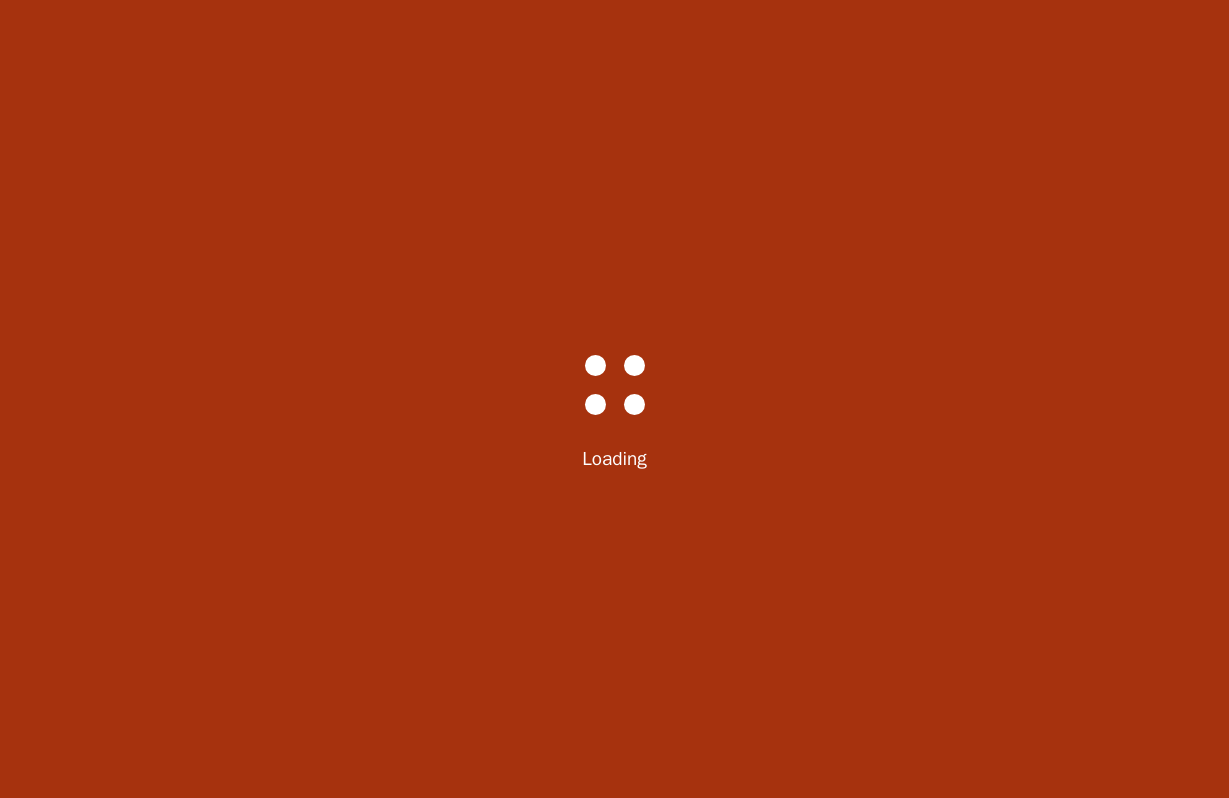 scroll, scrollTop: 0, scrollLeft: 0, axis: both 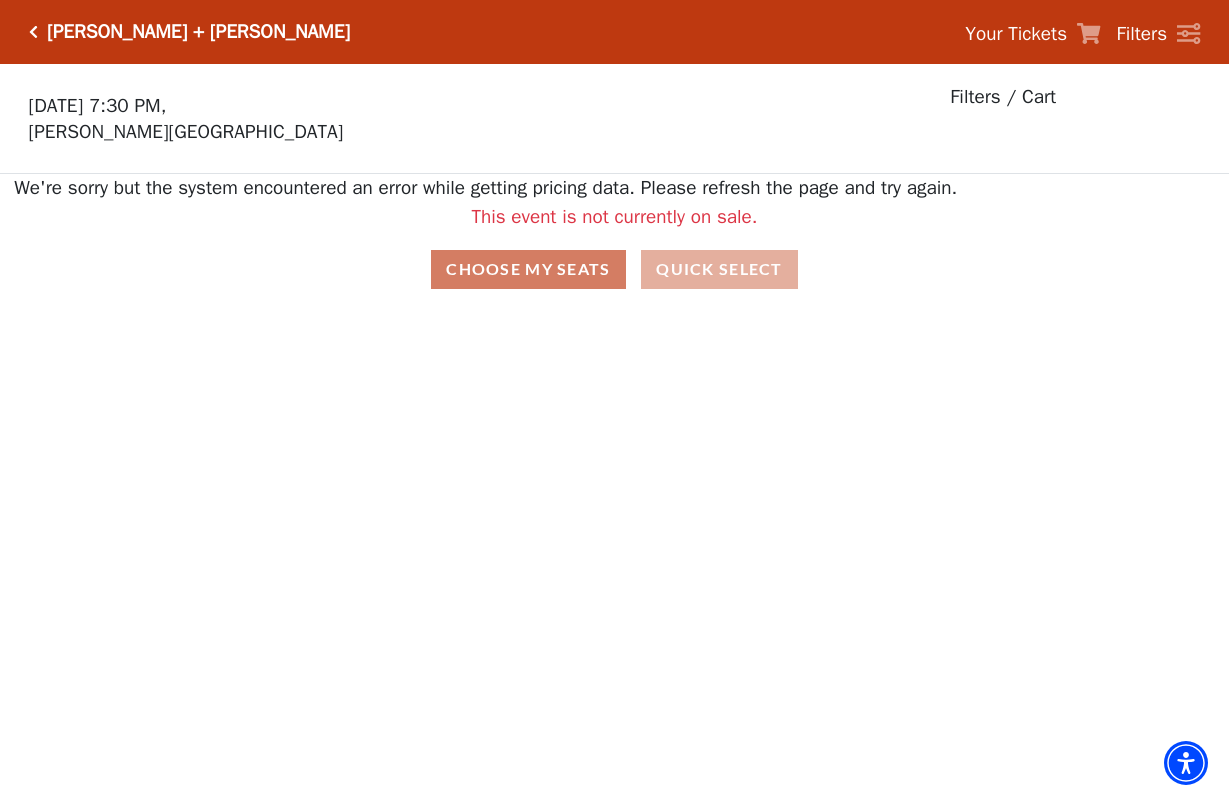 click on "Quick Select" at bounding box center [719, 269] 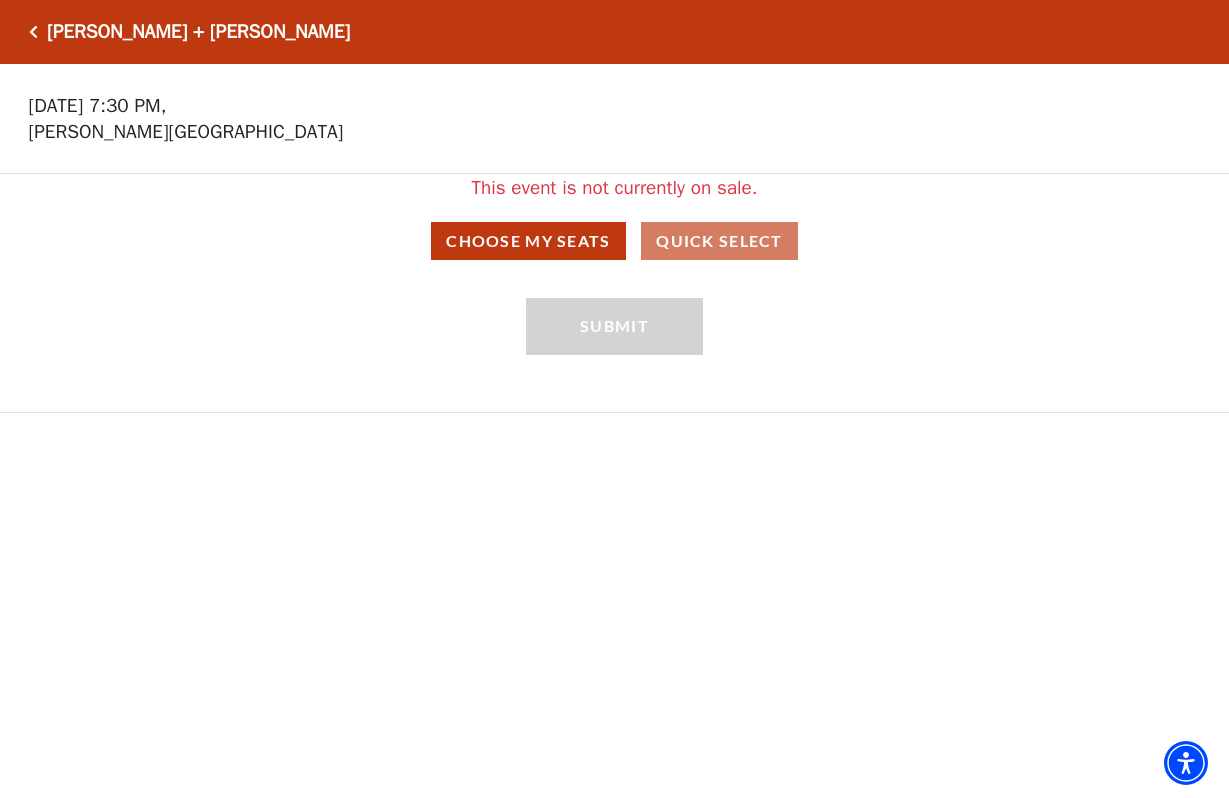 click at bounding box center [33, 32] 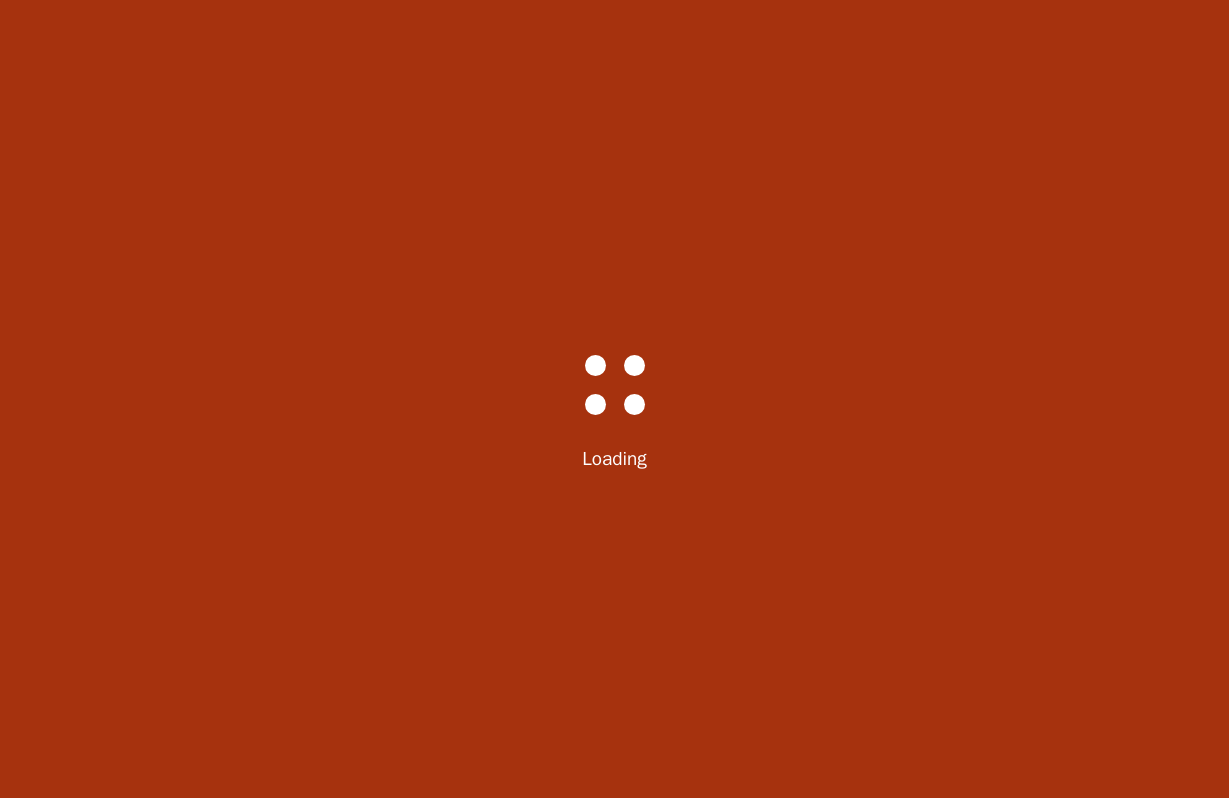 scroll, scrollTop: 0, scrollLeft: 0, axis: both 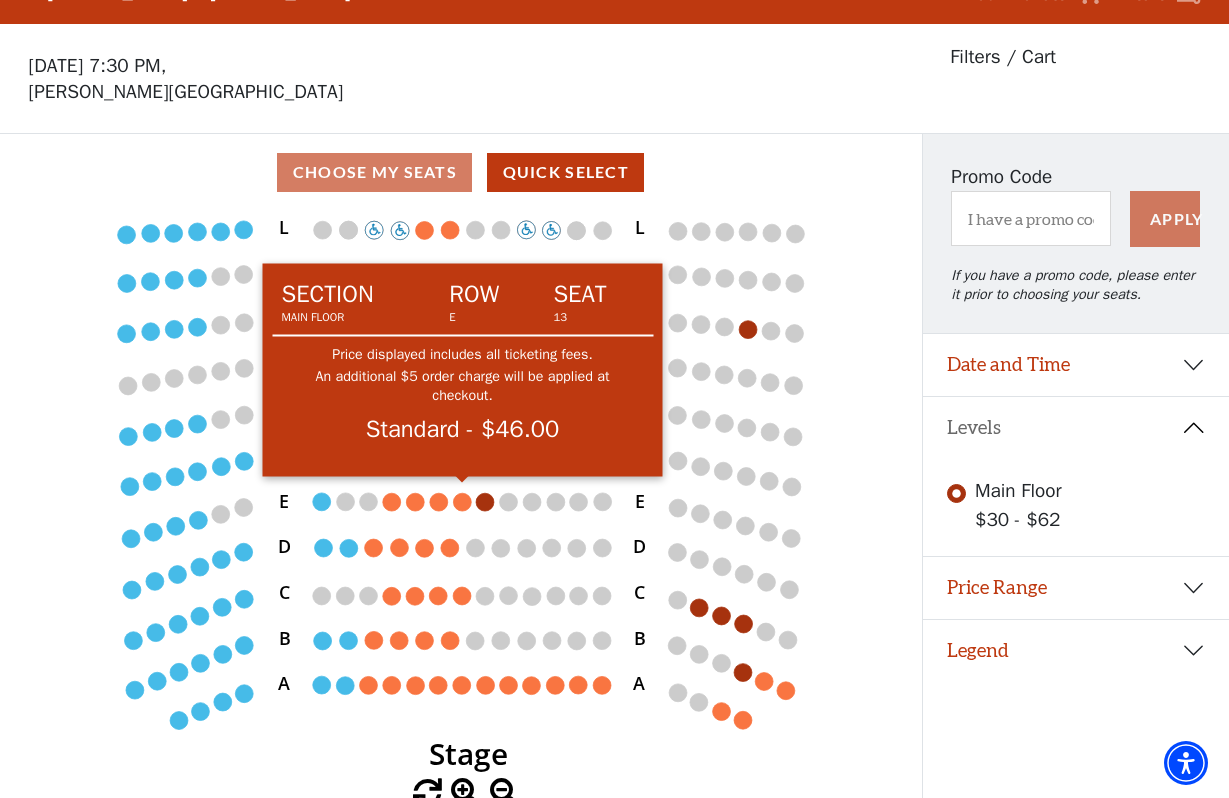 click 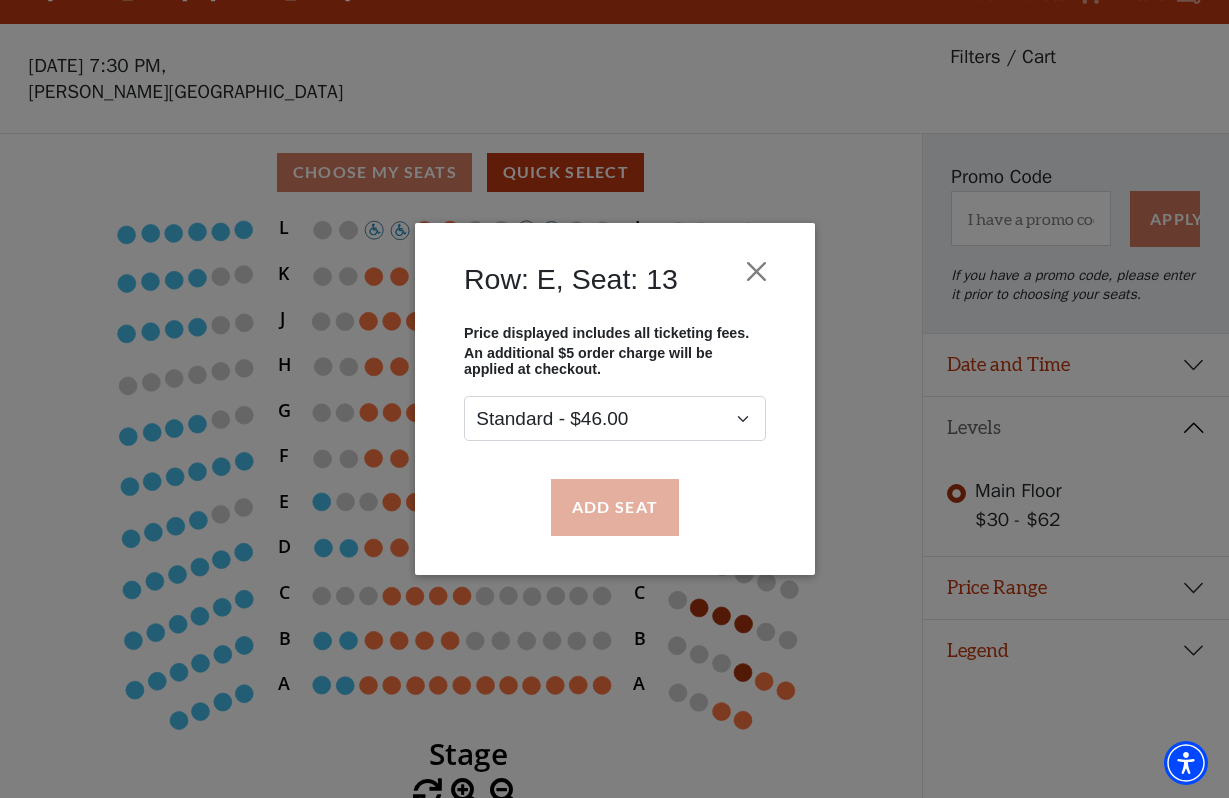 click on "Add Seat" at bounding box center (614, 507) 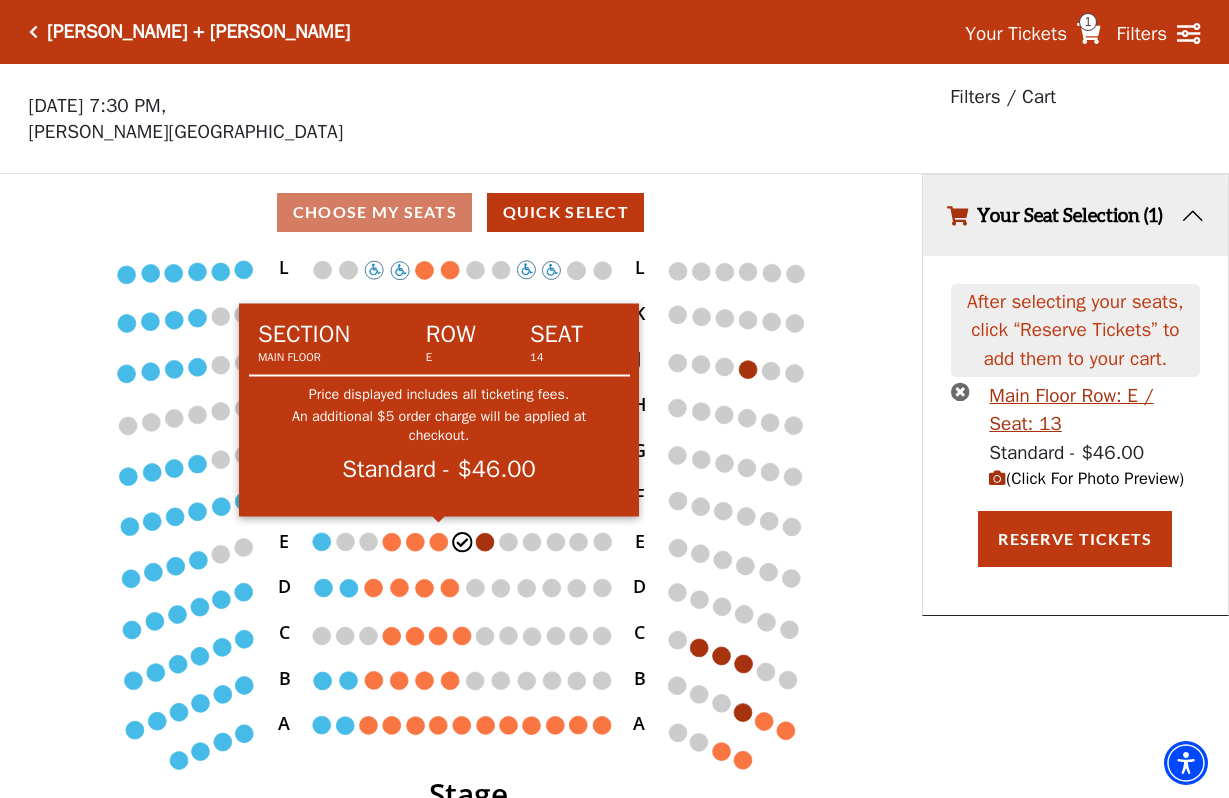 click 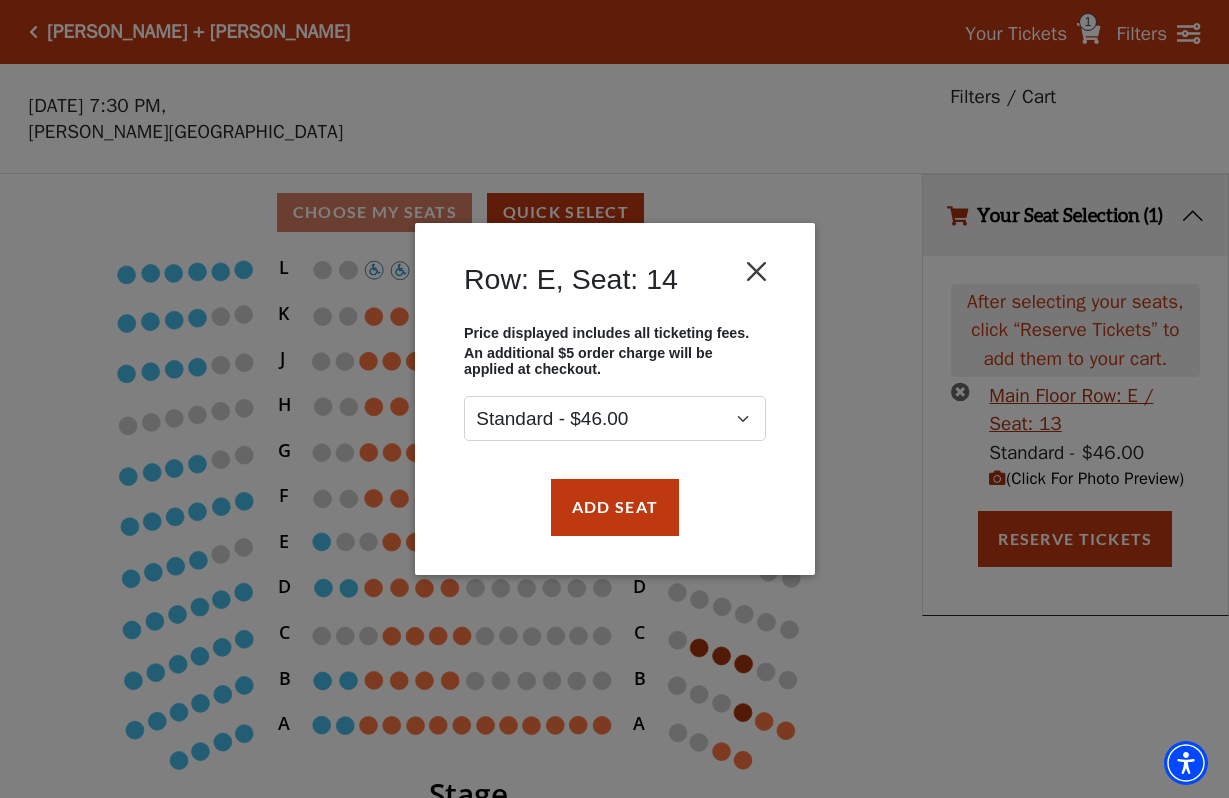 click at bounding box center [756, 272] 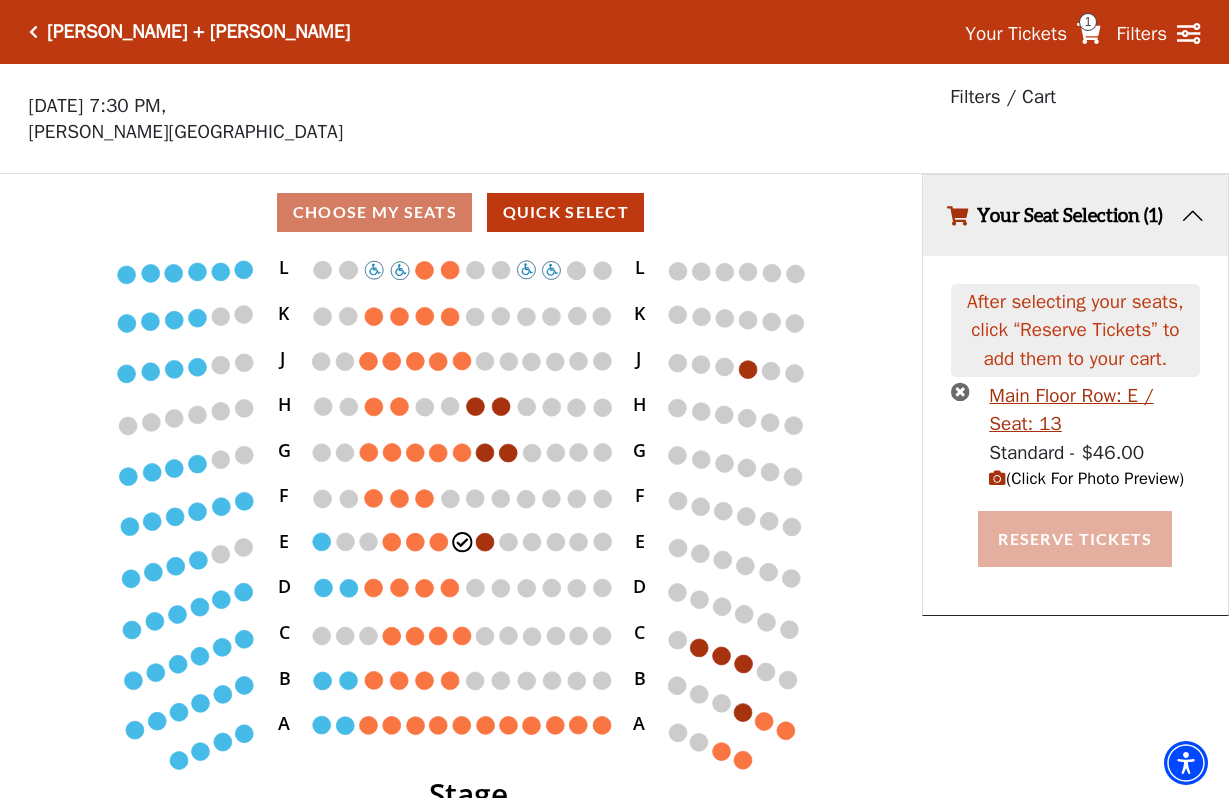 click on "Reserve Tickets" at bounding box center [1075, 539] 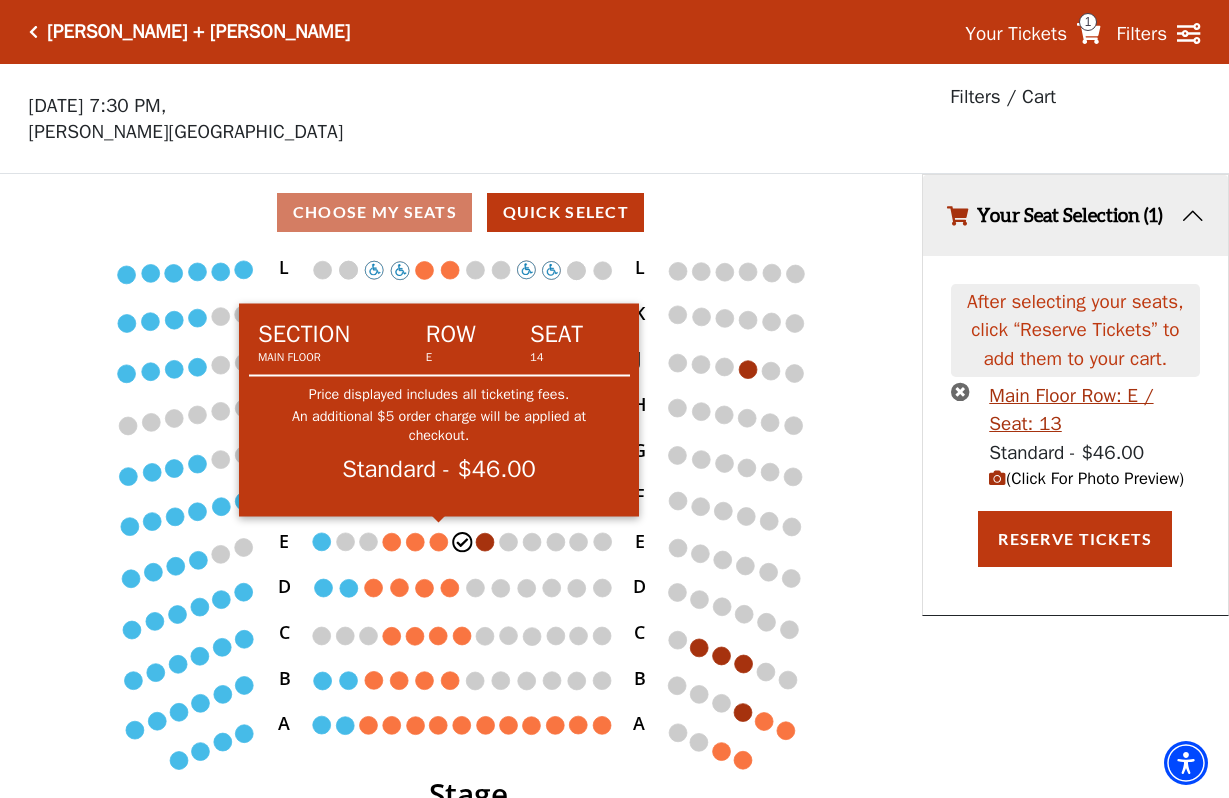 click 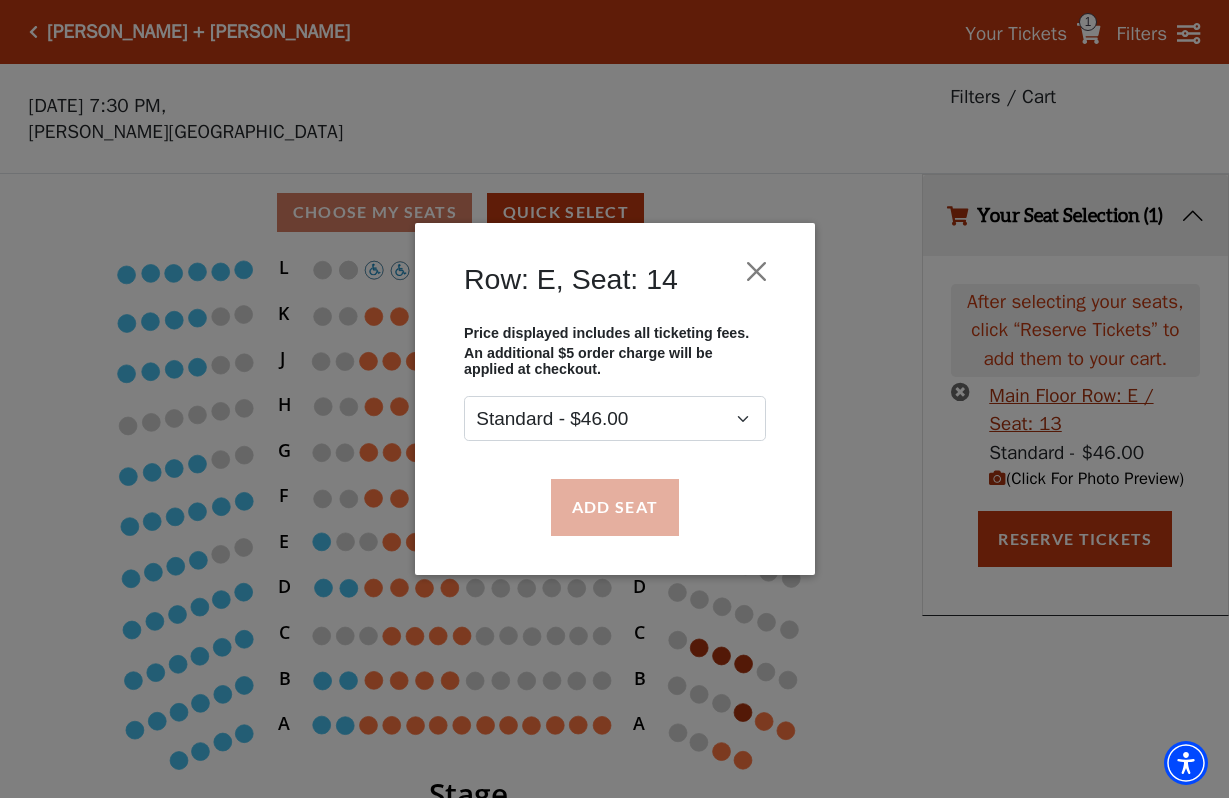 click on "Add Seat" at bounding box center (614, 507) 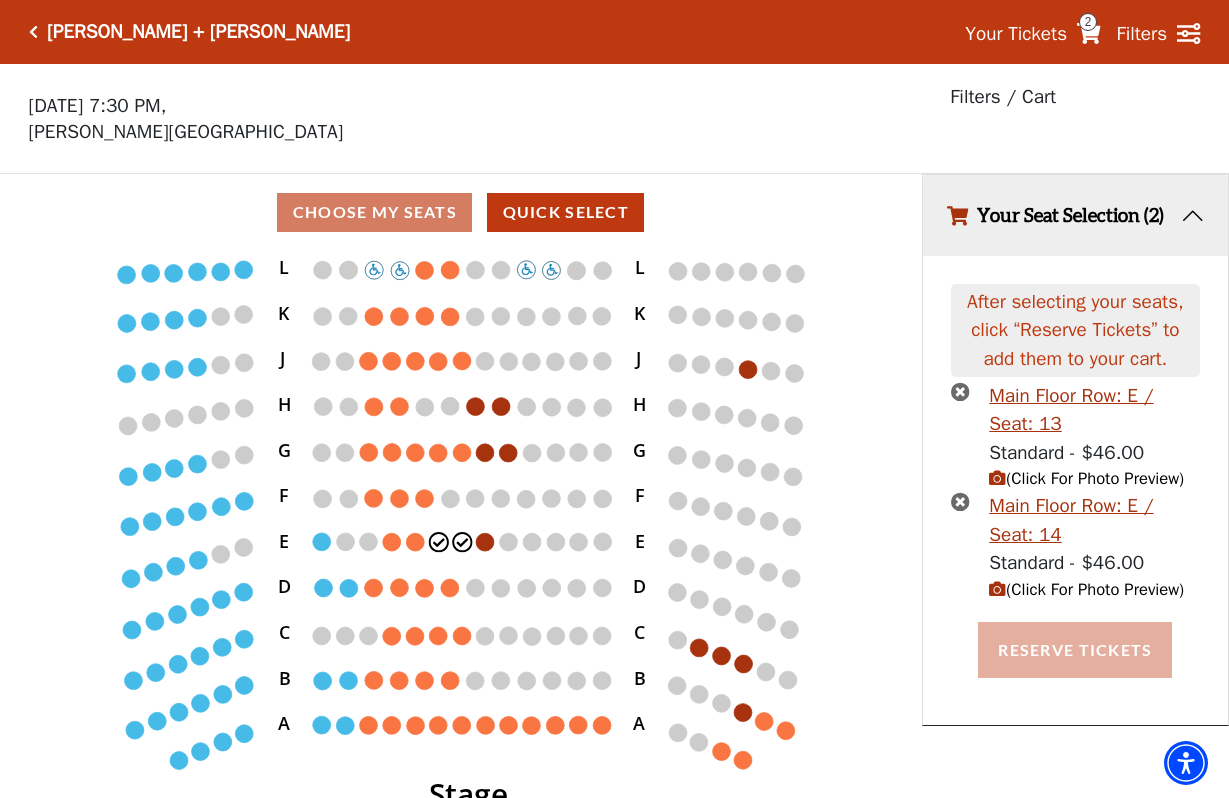 click on "Reserve Tickets" at bounding box center [1075, 650] 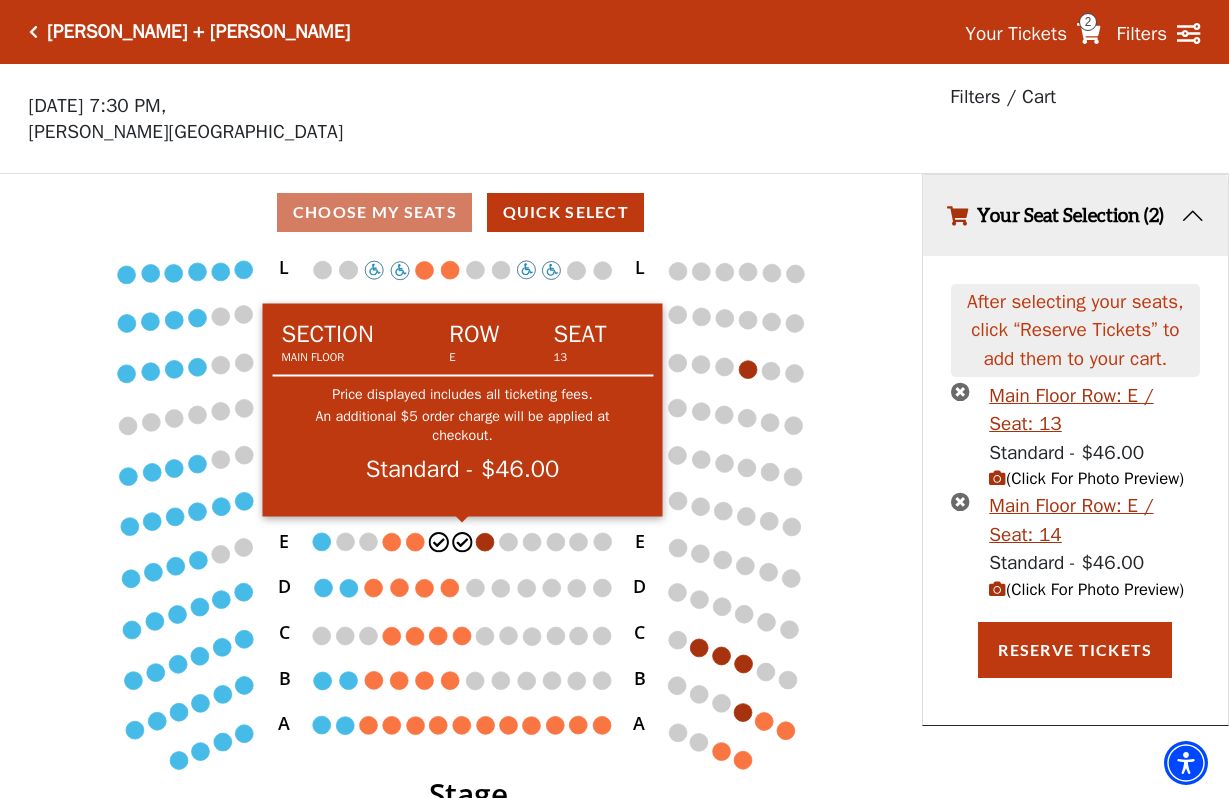 click 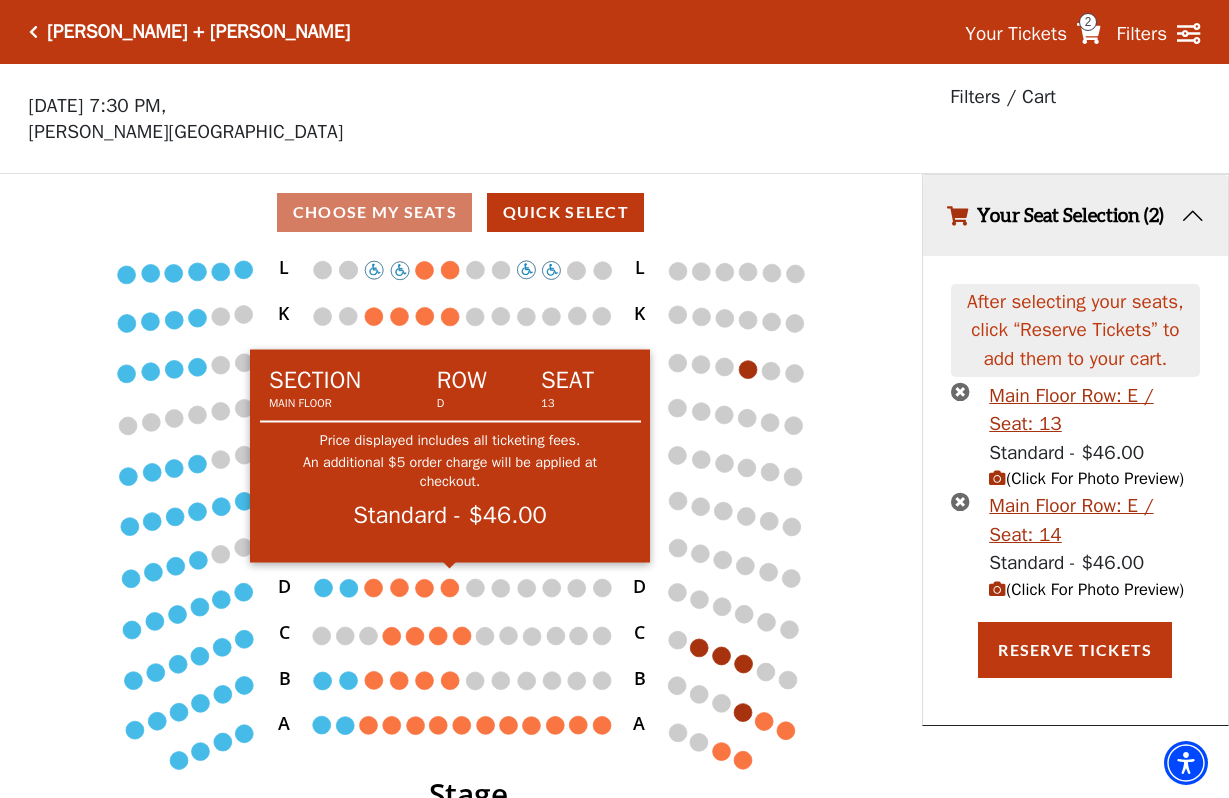 click 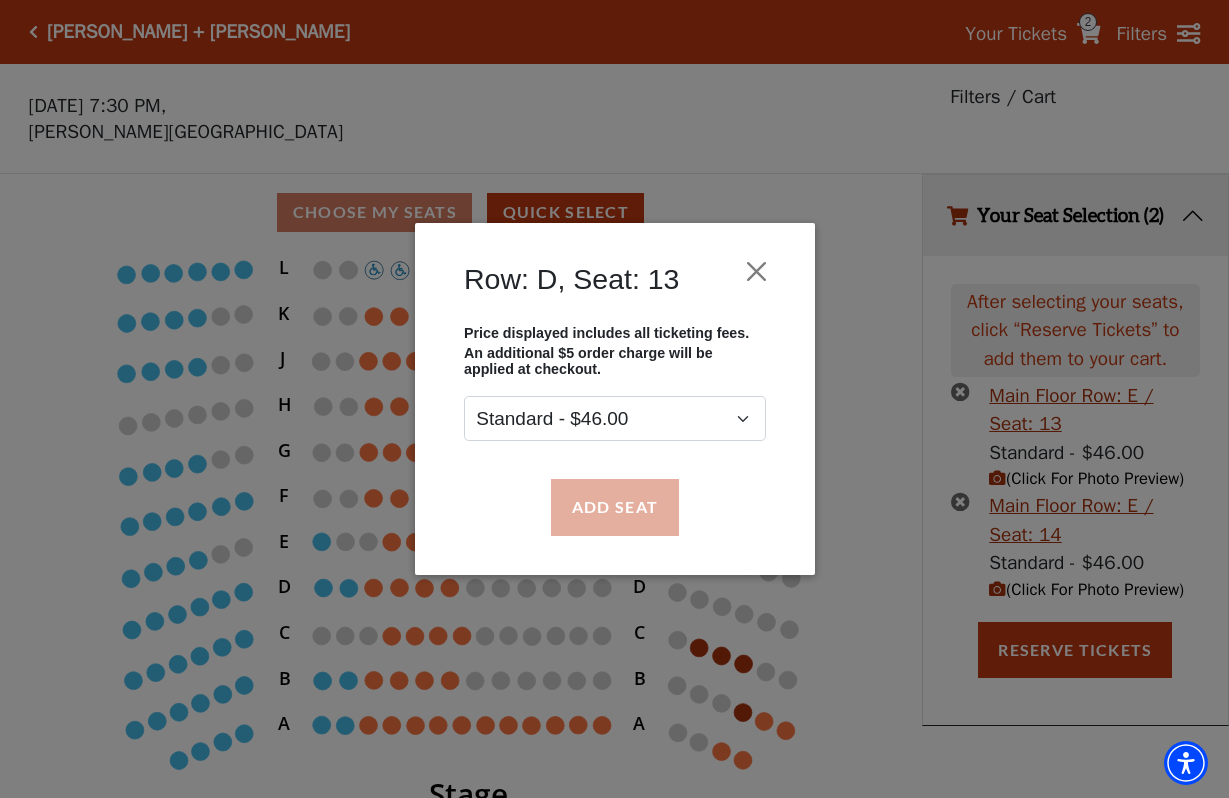 click on "Add Seat" at bounding box center [614, 507] 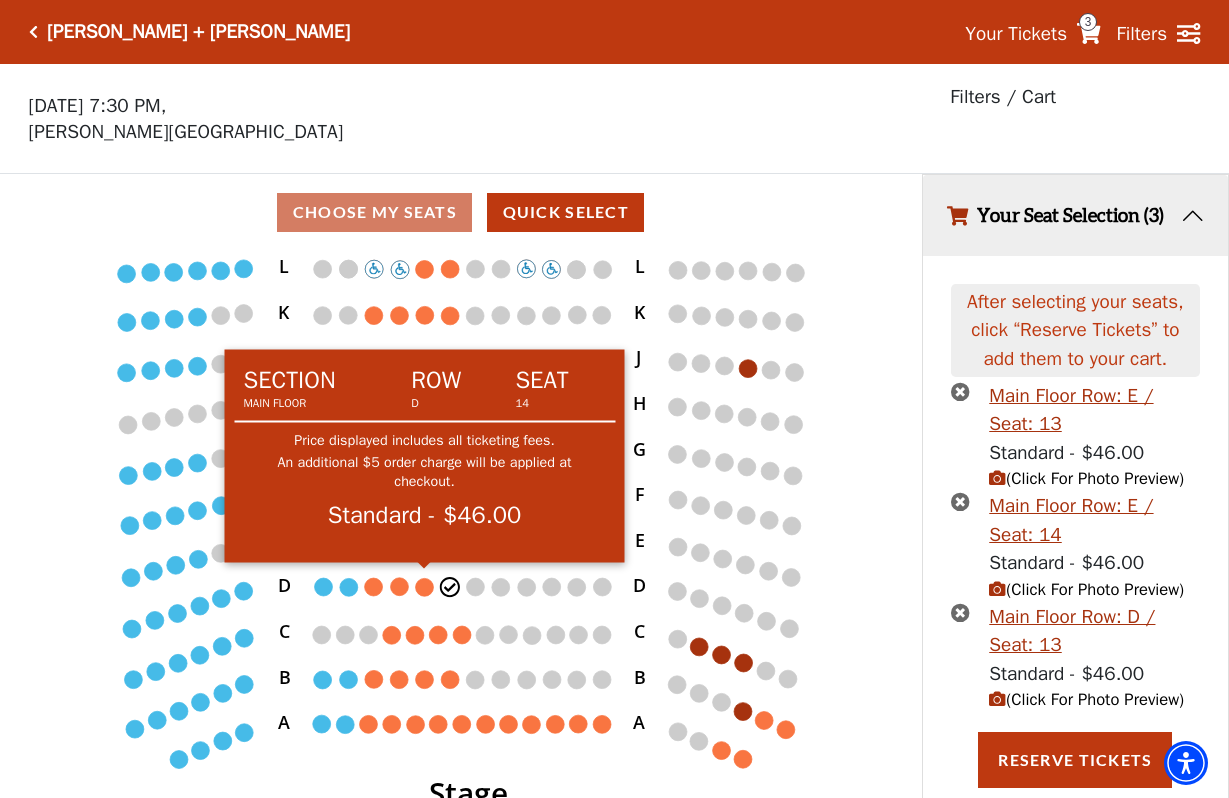 click 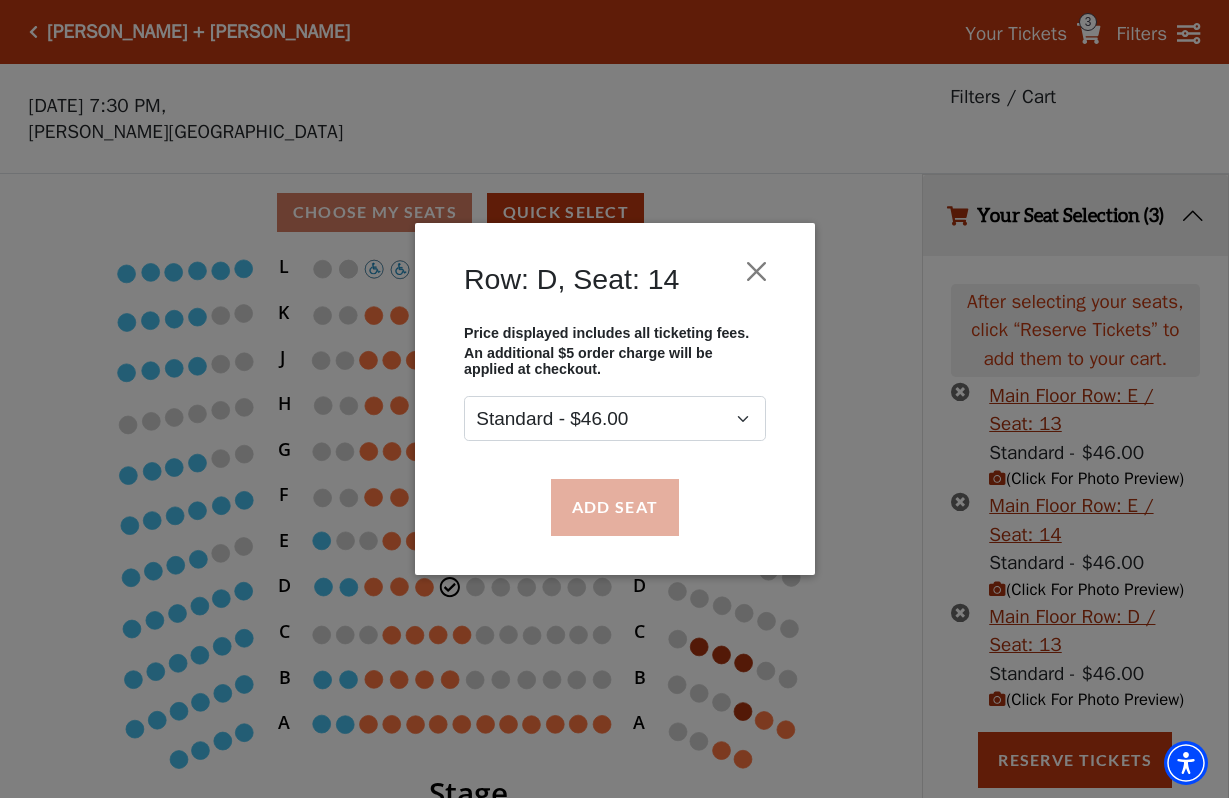 click on "Add Seat" at bounding box center [614, 507] 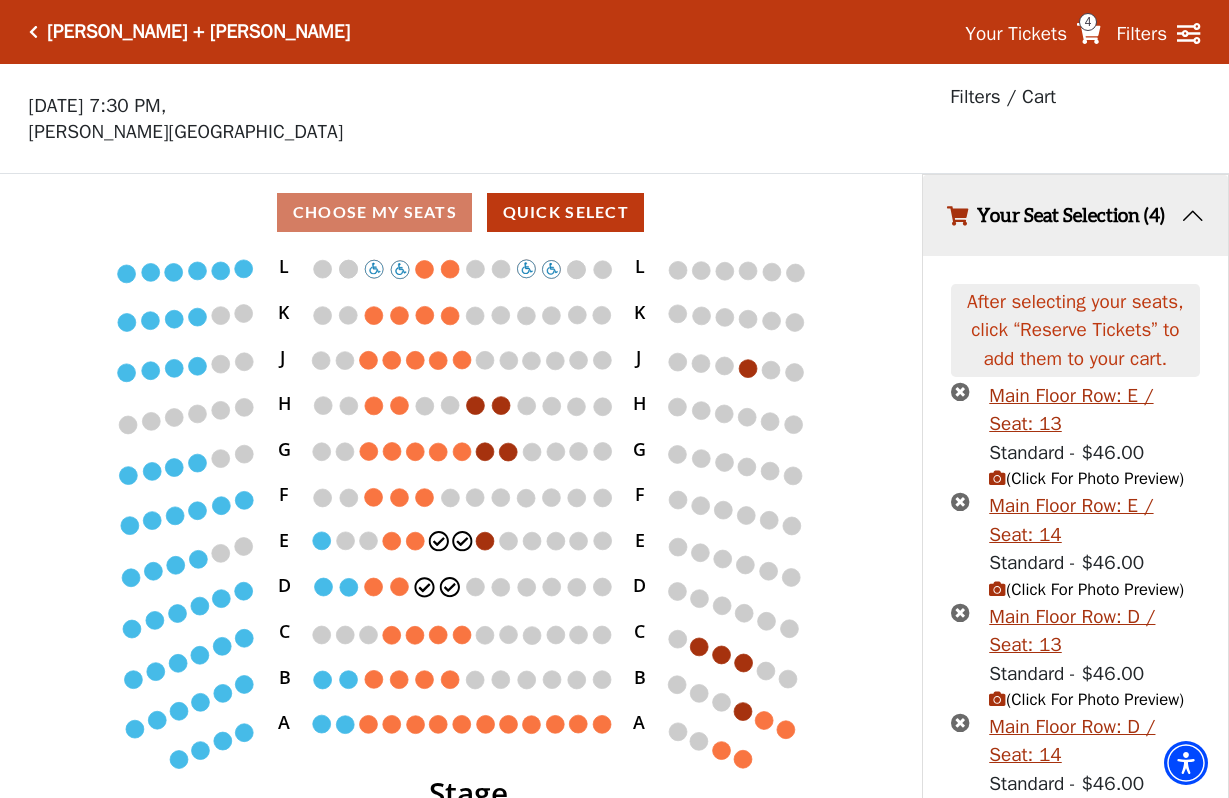scroll, scrollTop: 81, scrollLeft: 0, axis: vertical 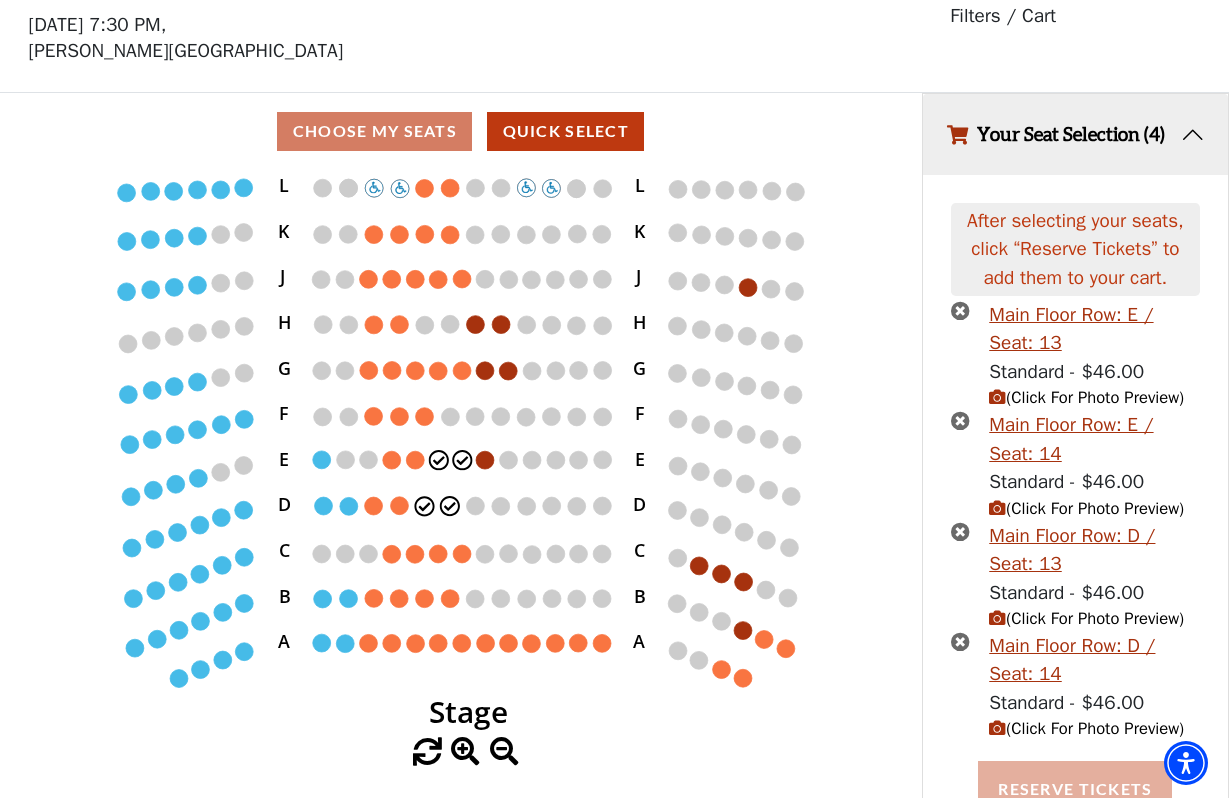 click on "Reserve Tickets" at bounding box center (1075, 789) 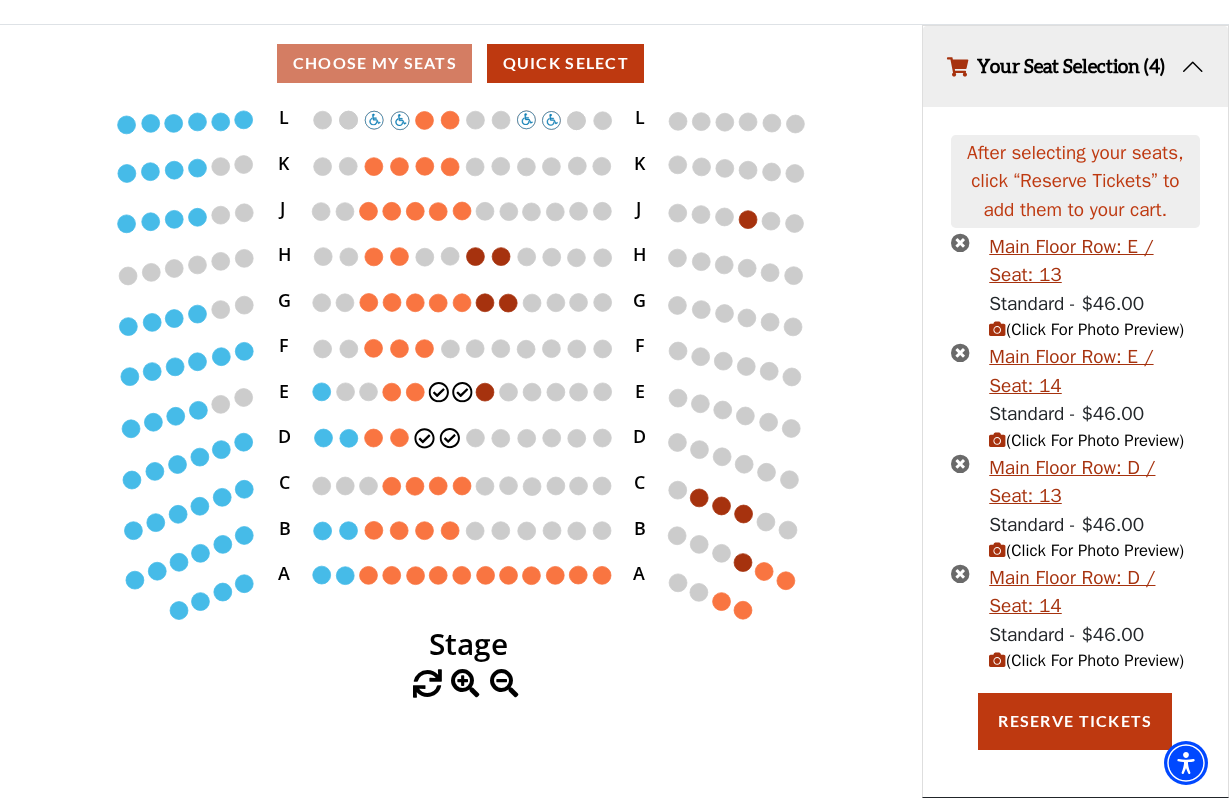 scroll, scrollTop: 130, scrollLeft: 0, axis: vertical 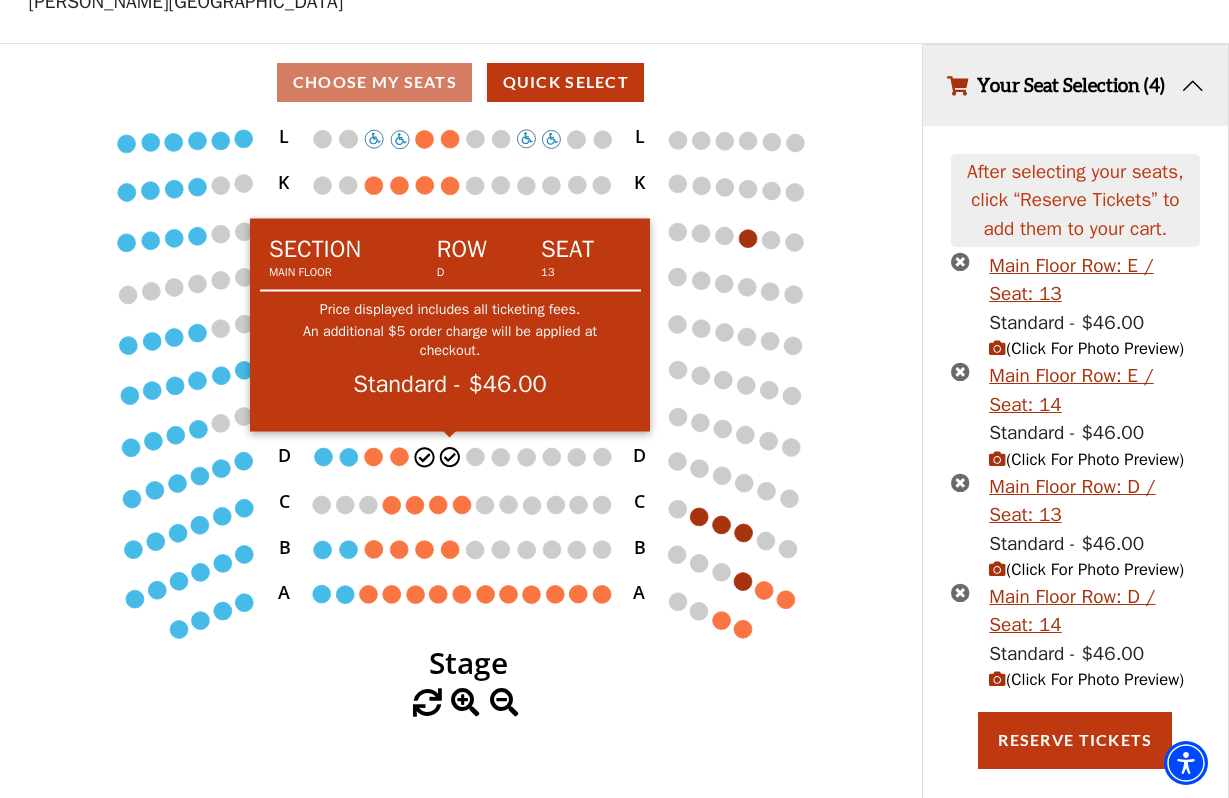 click 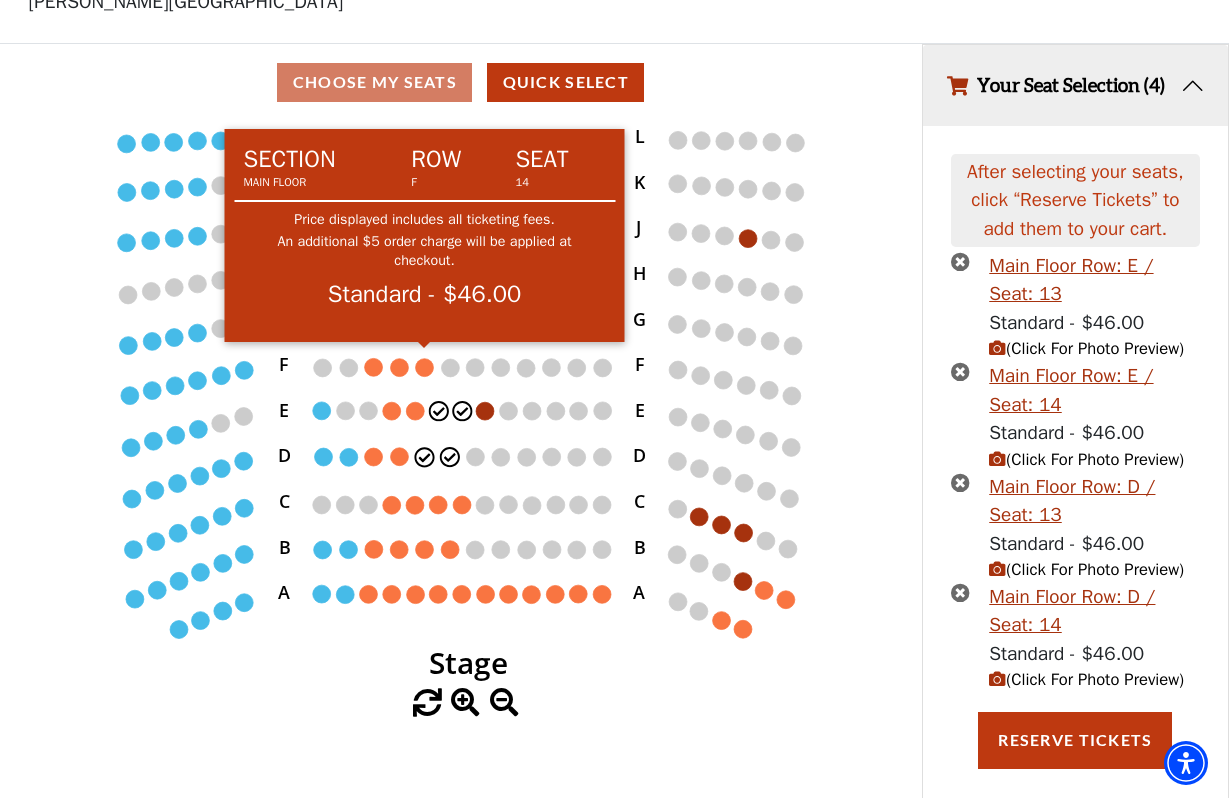 click 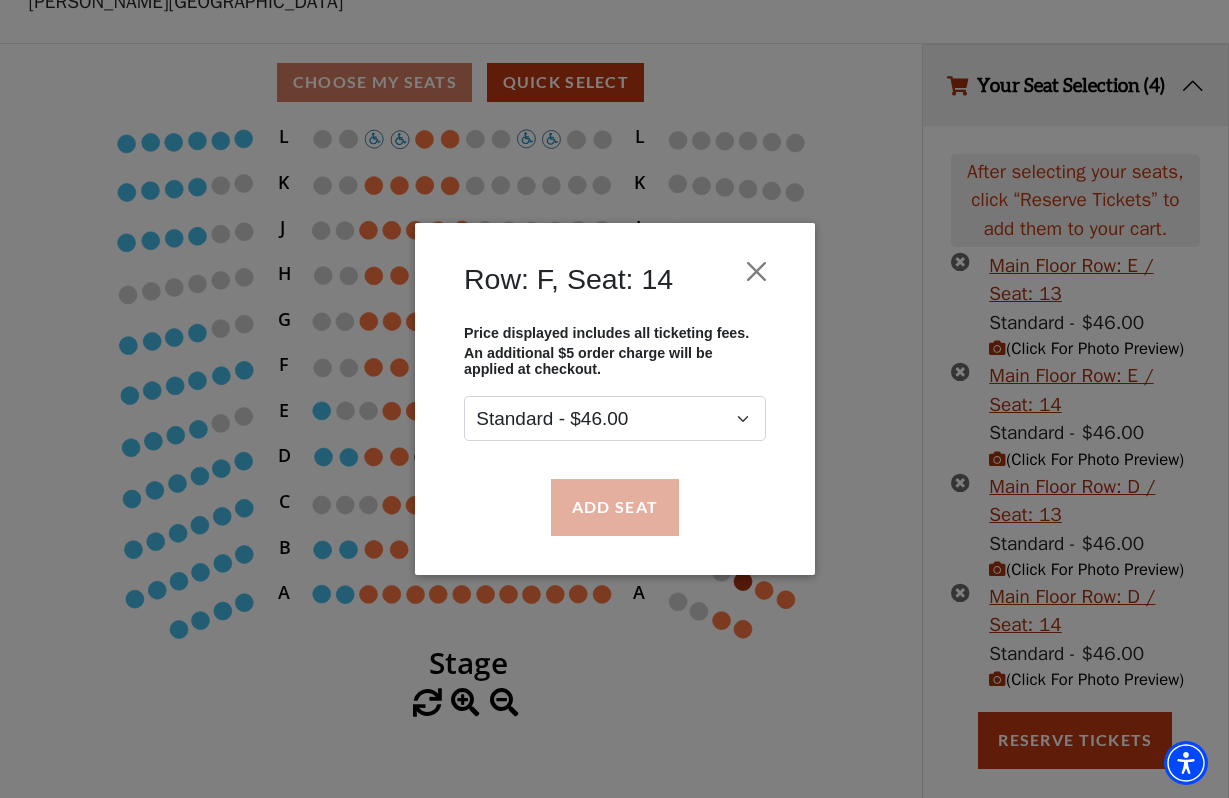 click on "Add Seat" at bounding box center (614, 507) 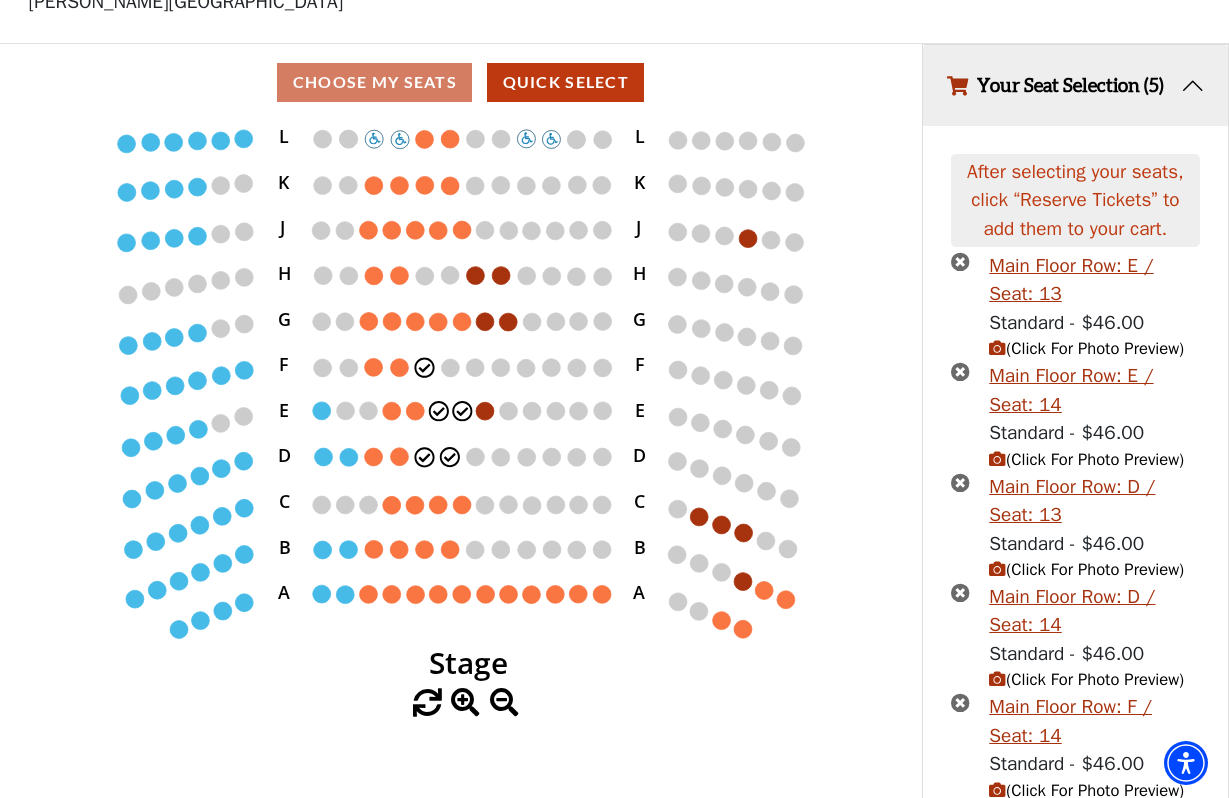scroll, scrollTop: 189, scrollLeft: 0, axis: vertical 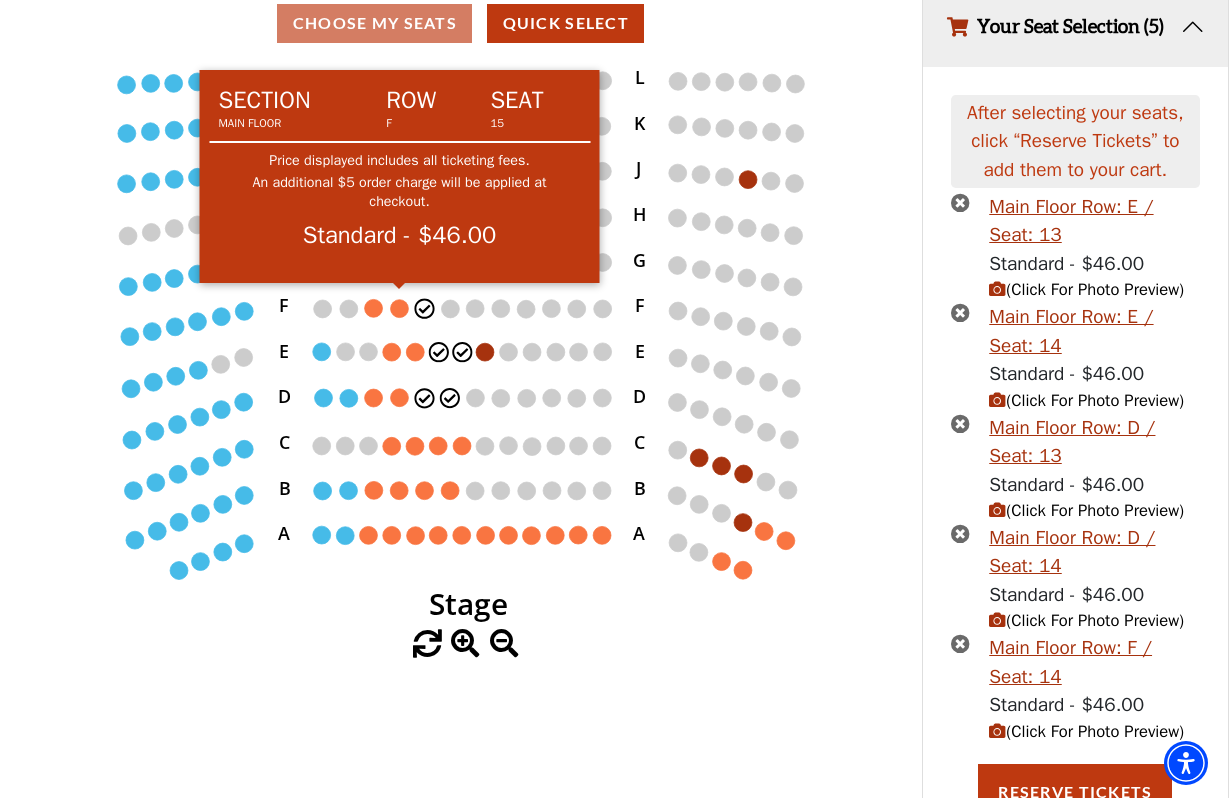 click 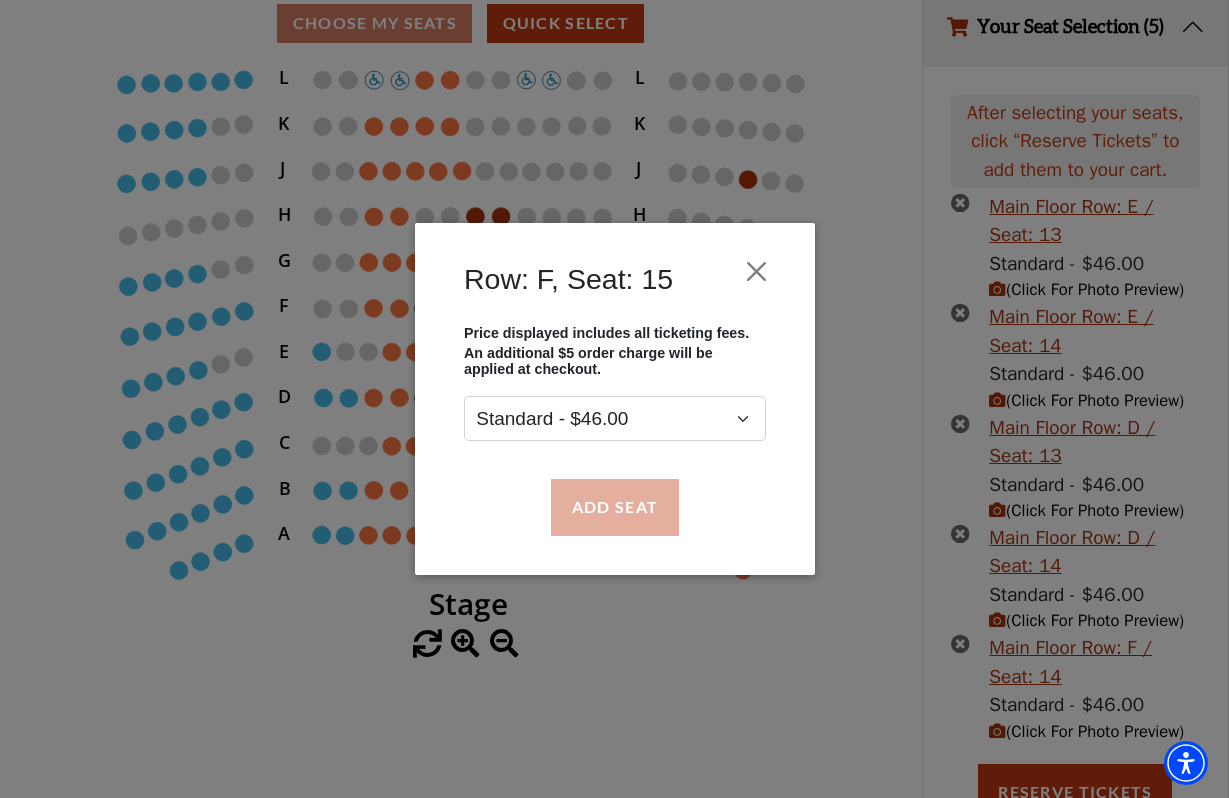 click on "Add Seat" at bounding box center (614, 507) 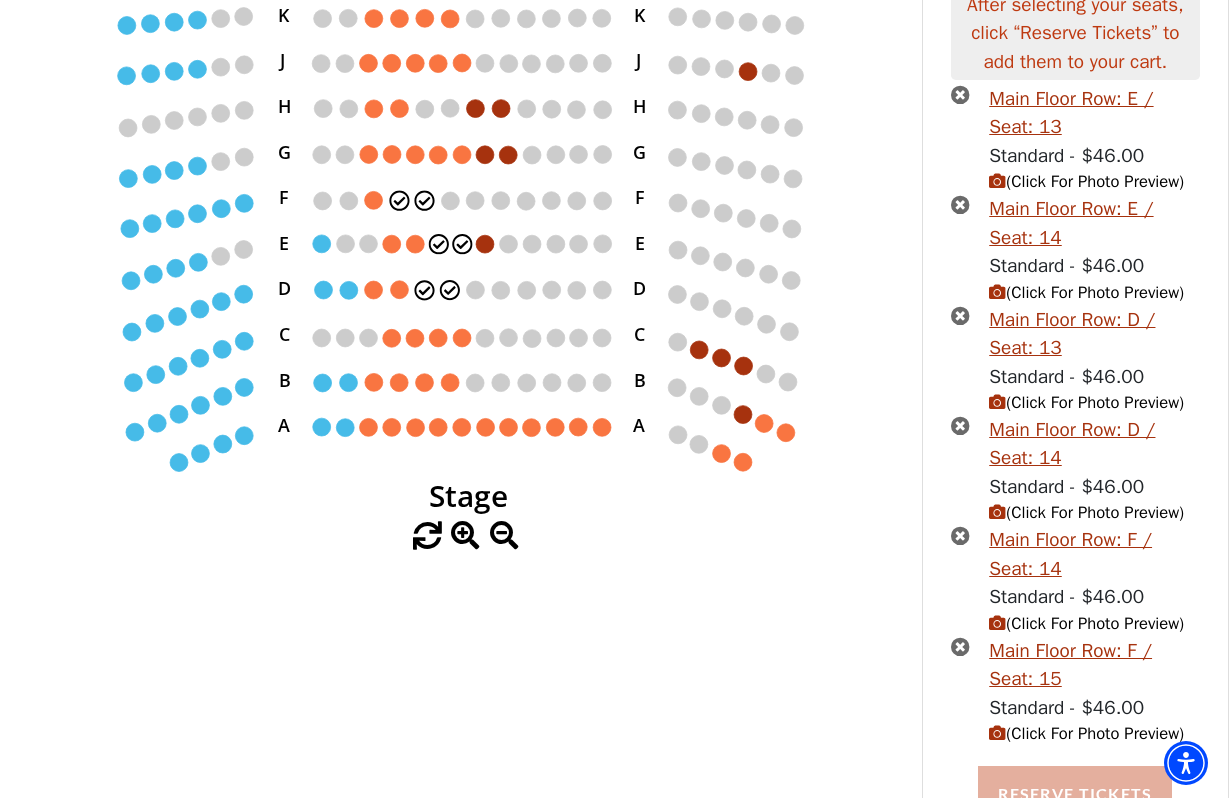 click on "Reserve Tickets" at bounding box center [1075, 794] 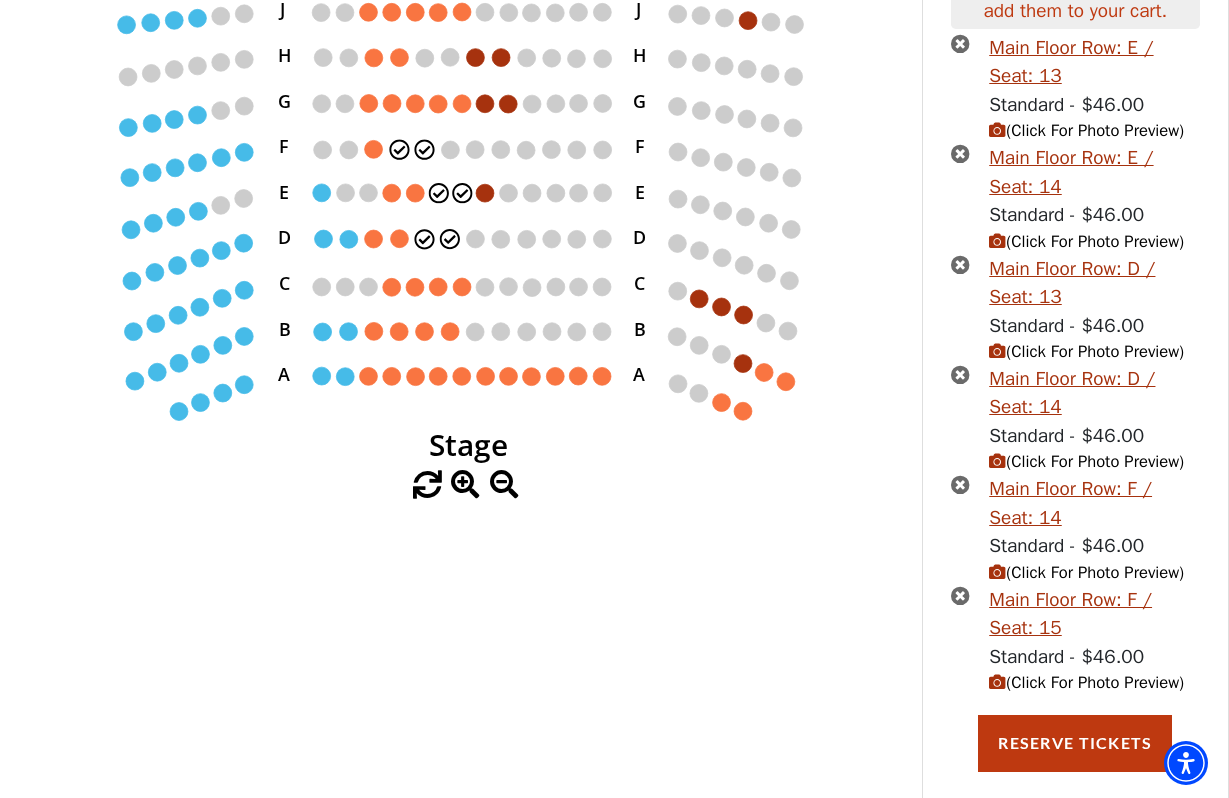 scroll, scrollTop: 346, scrollLeft: 0, axis: vertical 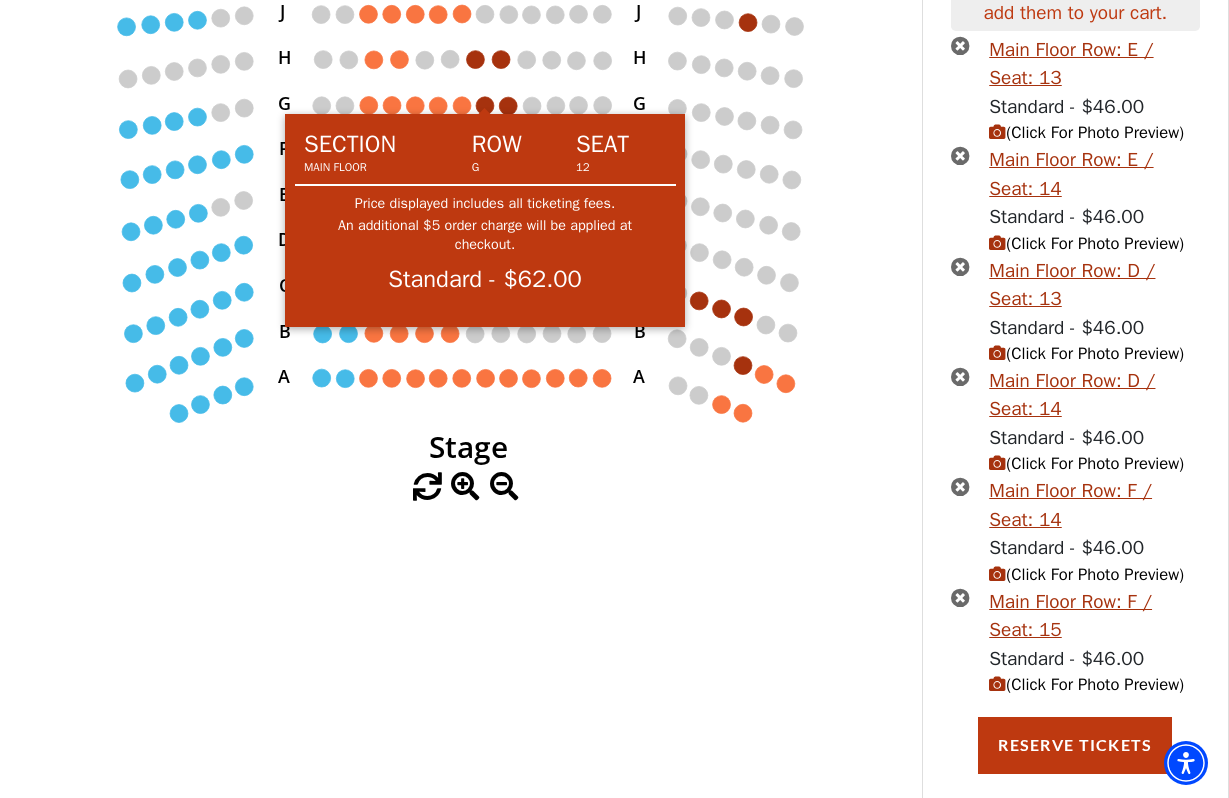 click 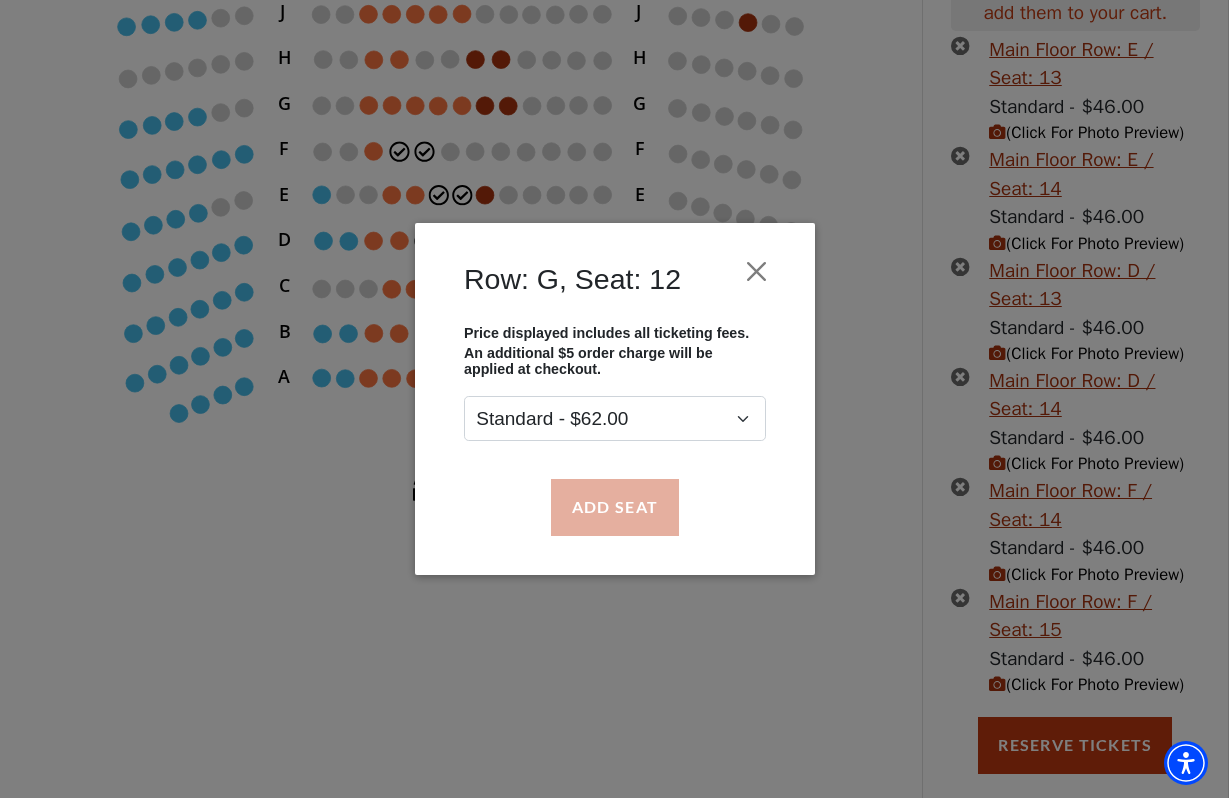 click on "Add Seat" at bounding box center [614, 507] 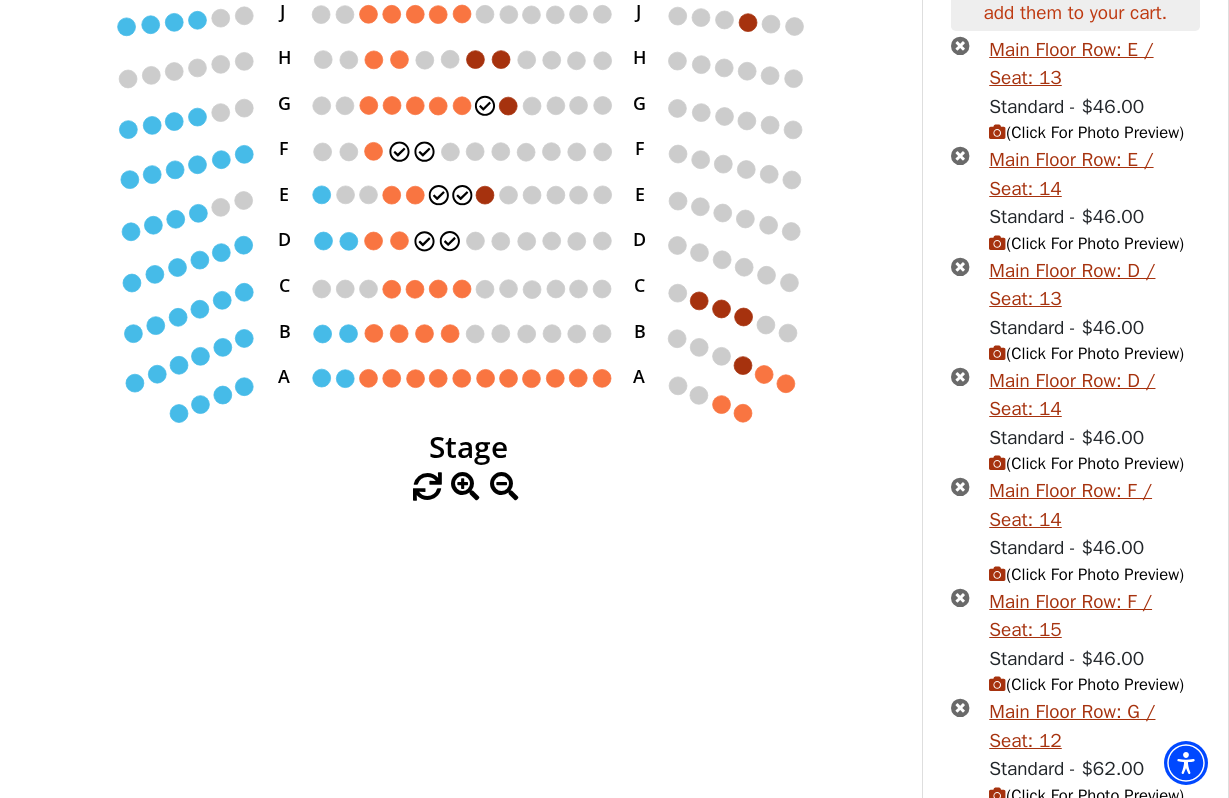 scroll, scrollTop: 405, scrollLeft: 0, axis: vertical 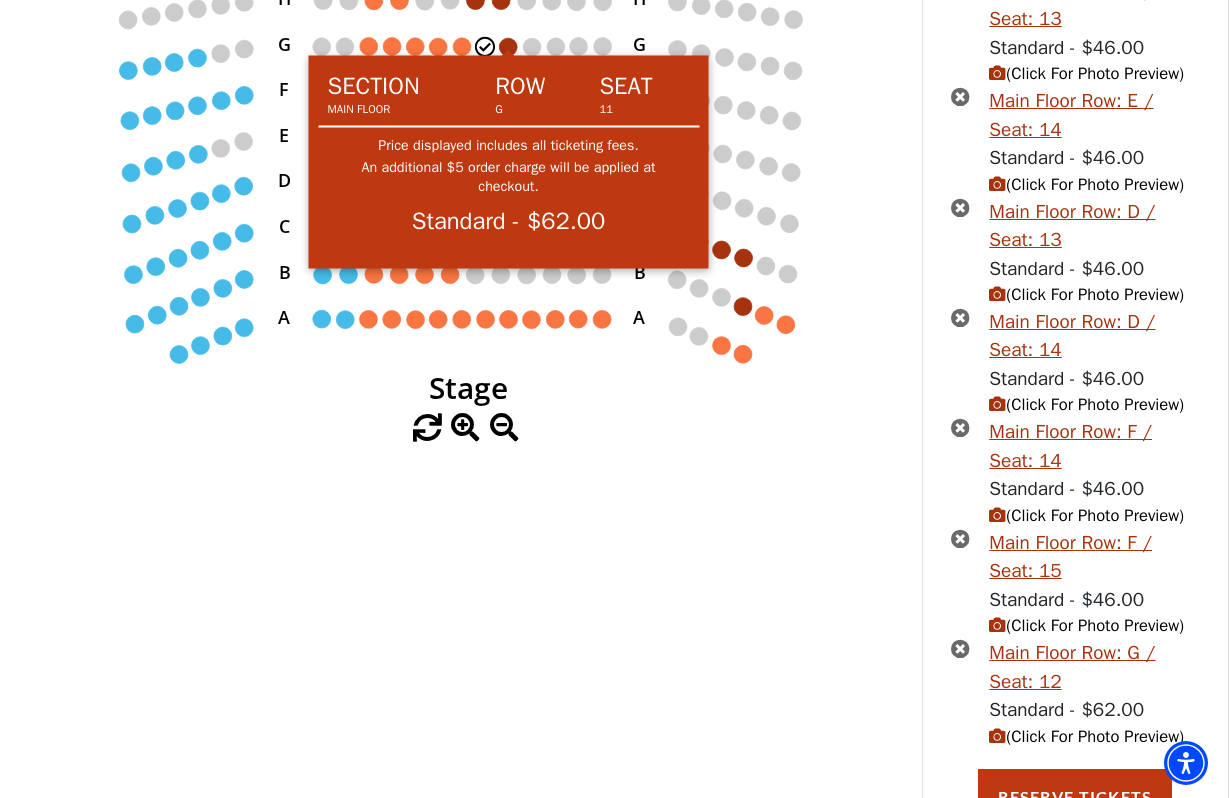 click 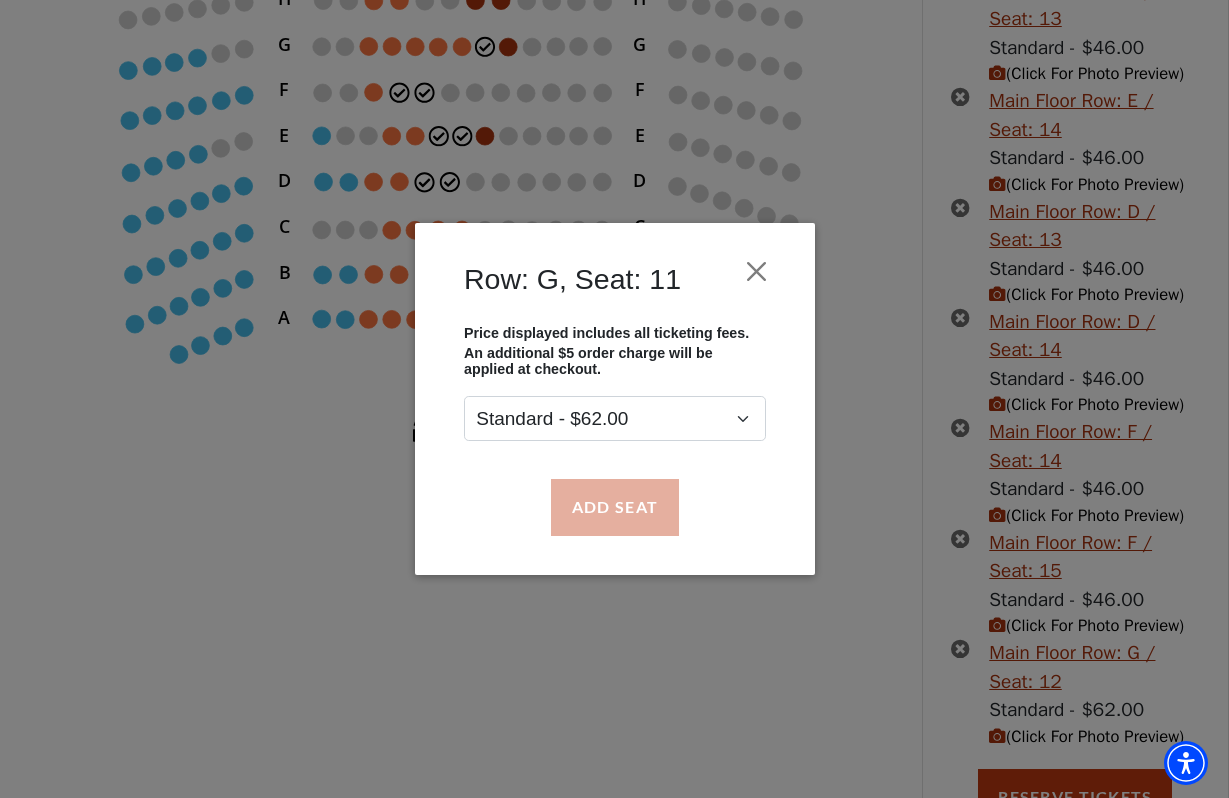 click on "Add Seat" at bounding box center [614, 507] 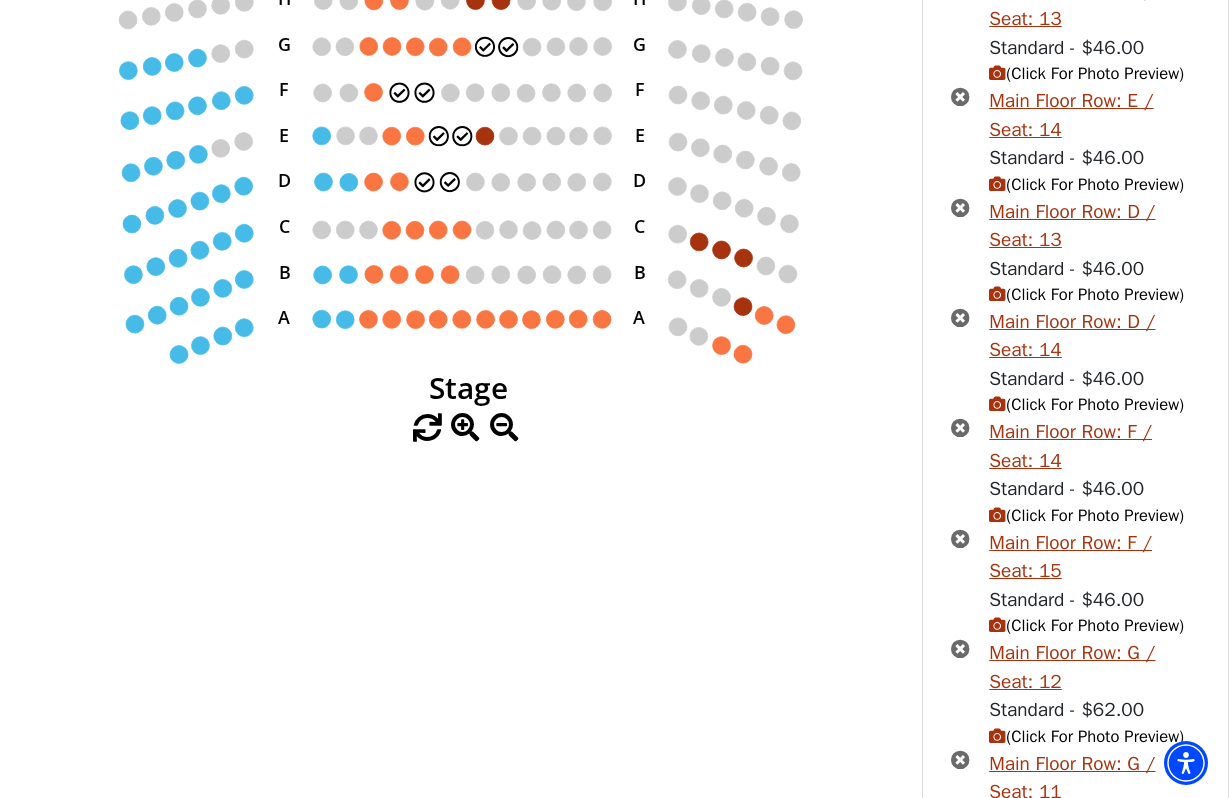 scroll, scrollTop: 513, scrollLeft: 0, axis: vertical 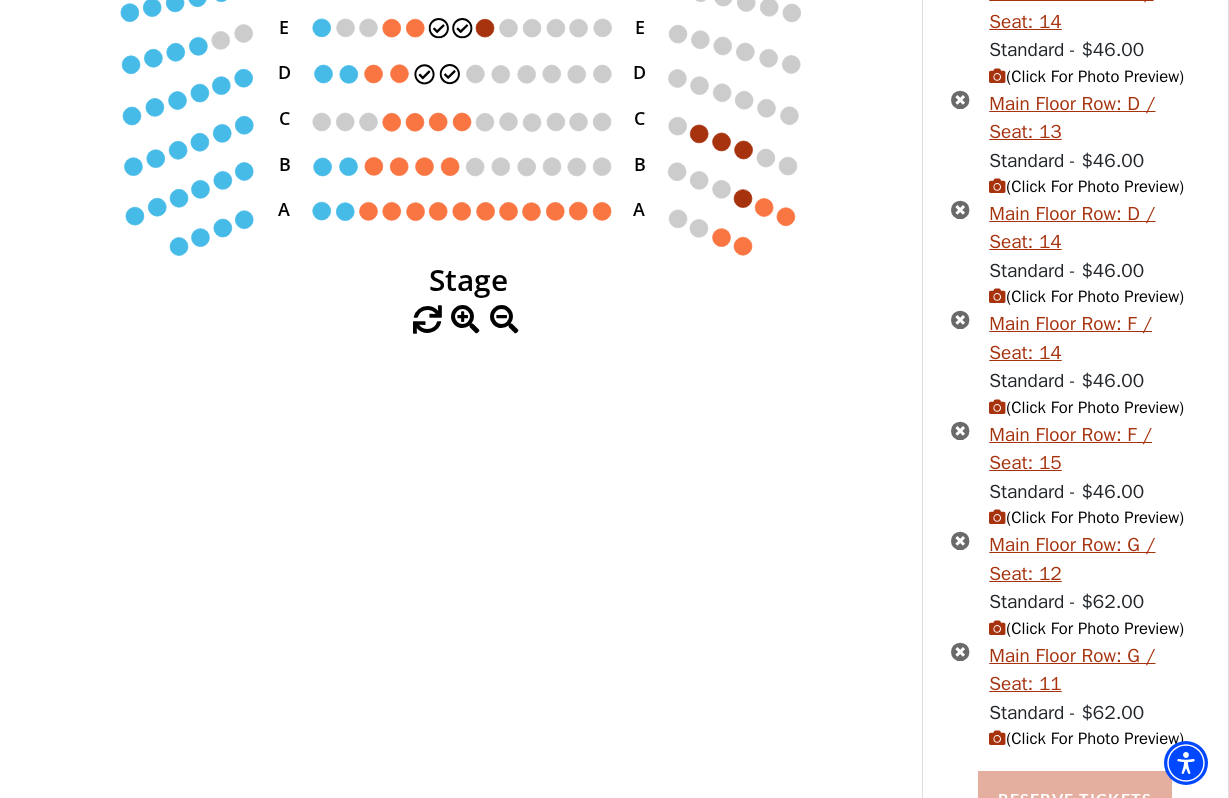 click on "Reserve Tickets" at bounding box center (1075, 799) 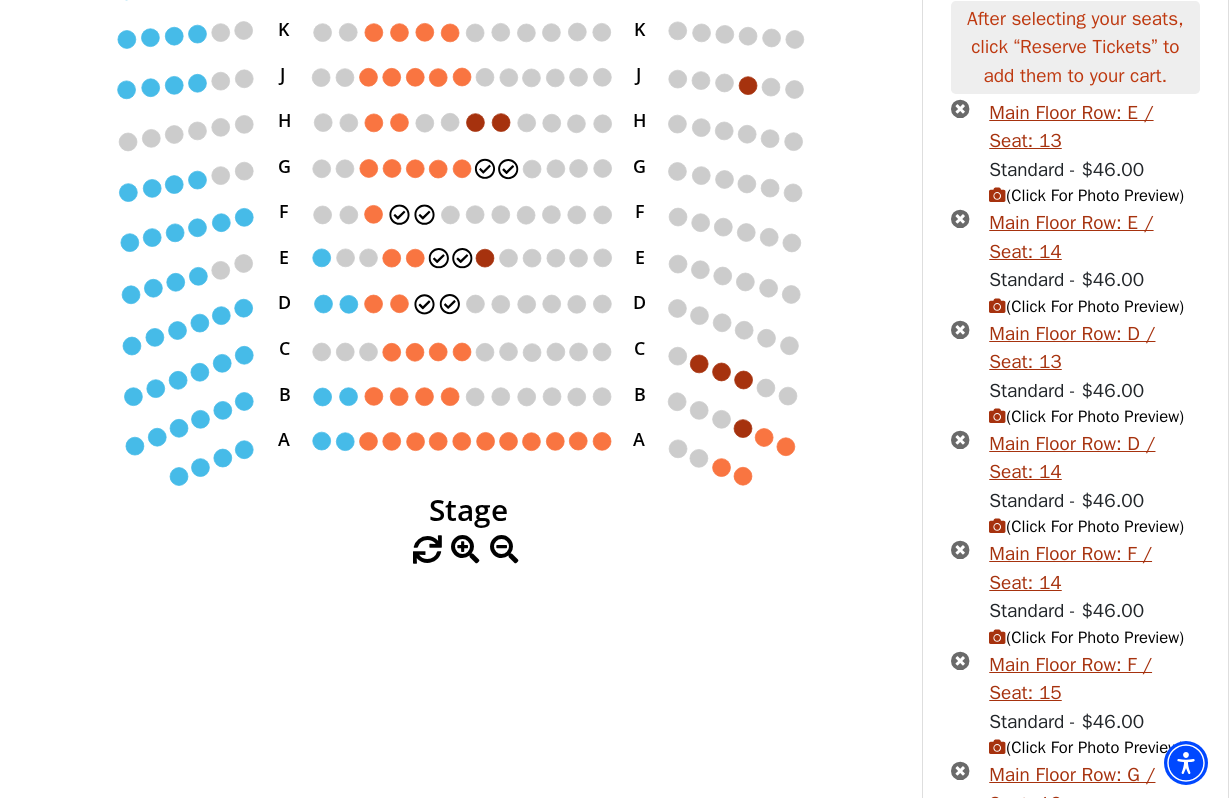 scroll, scrollTop: 280, scrollLeft: 0, axis: vertical 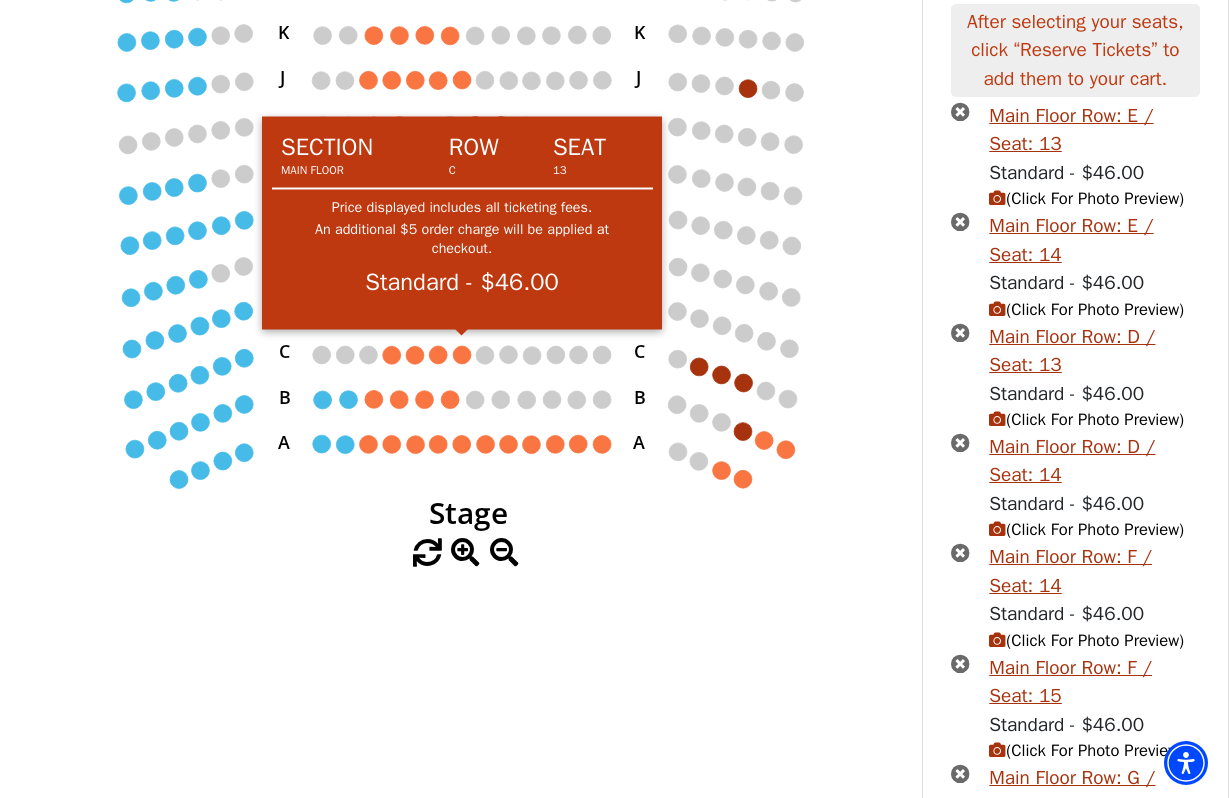 click 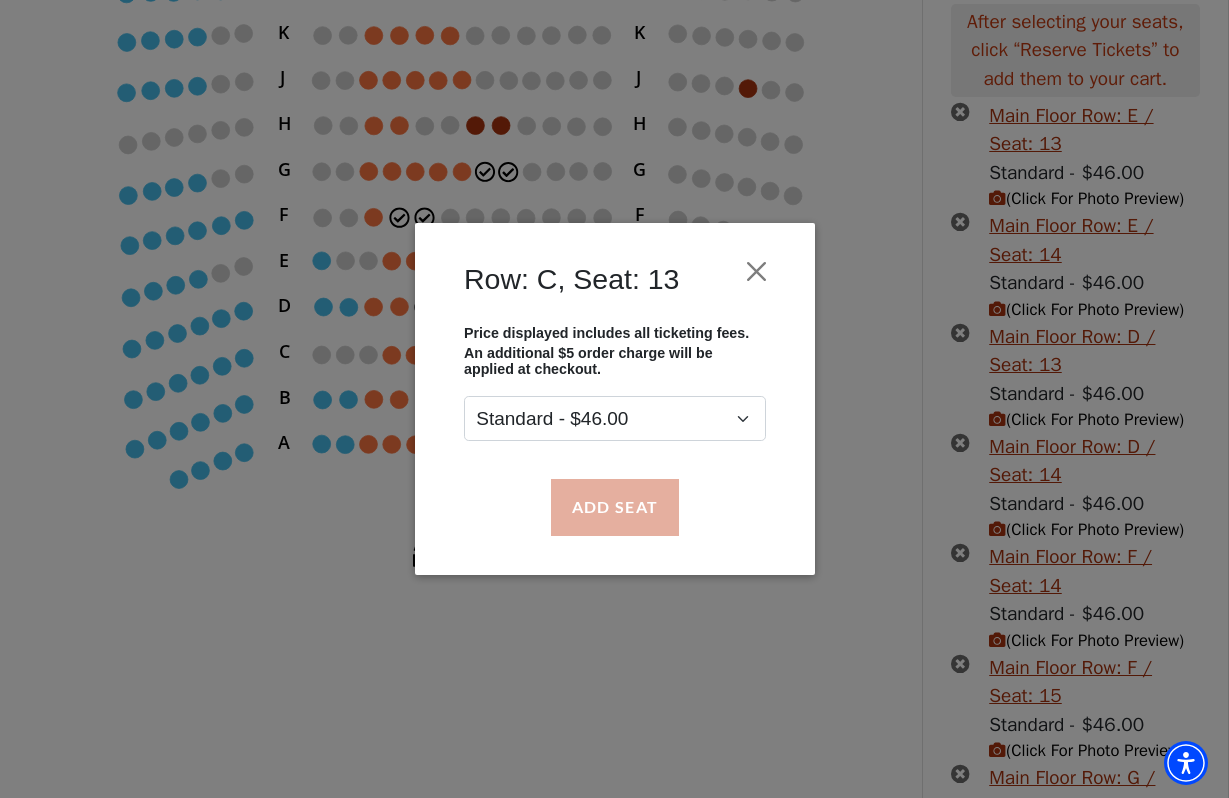 click on "Add Seat" at bounding box center [614, 507] 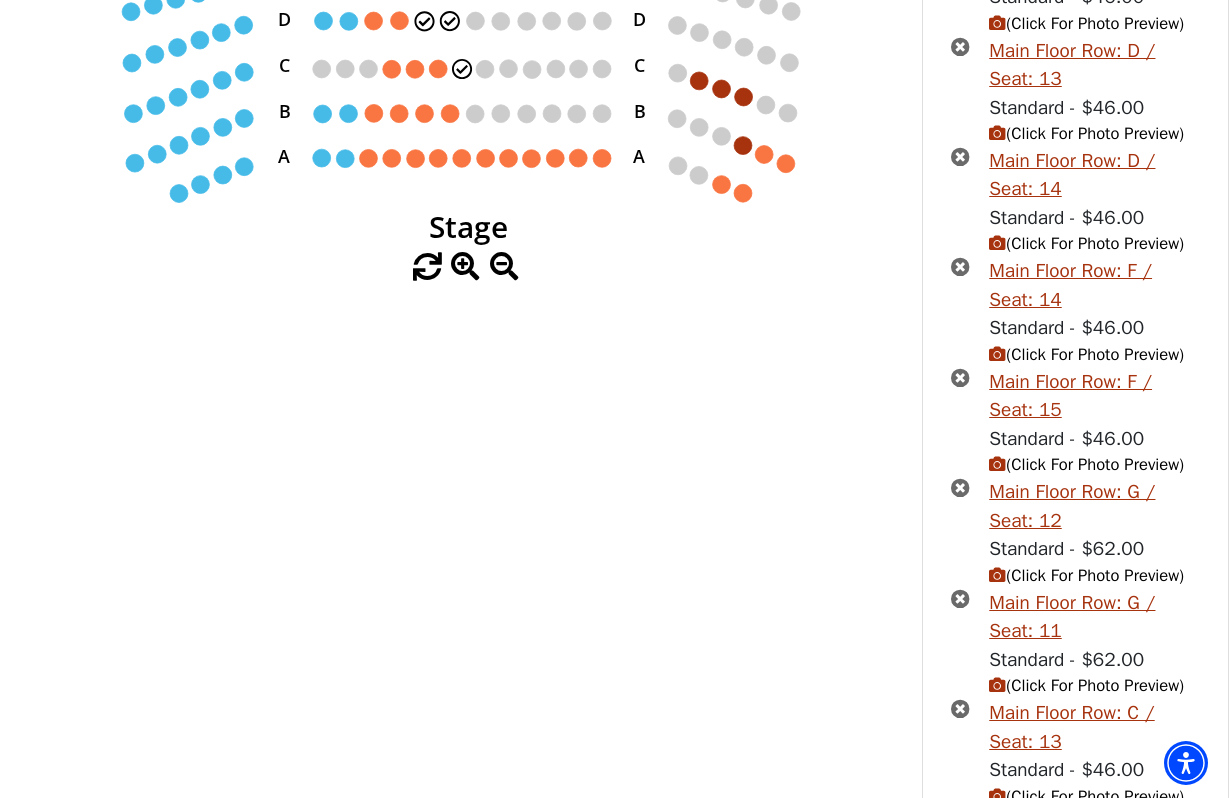 scroll, scrollTop: 621, scrollLeft: 0, axis: vertical 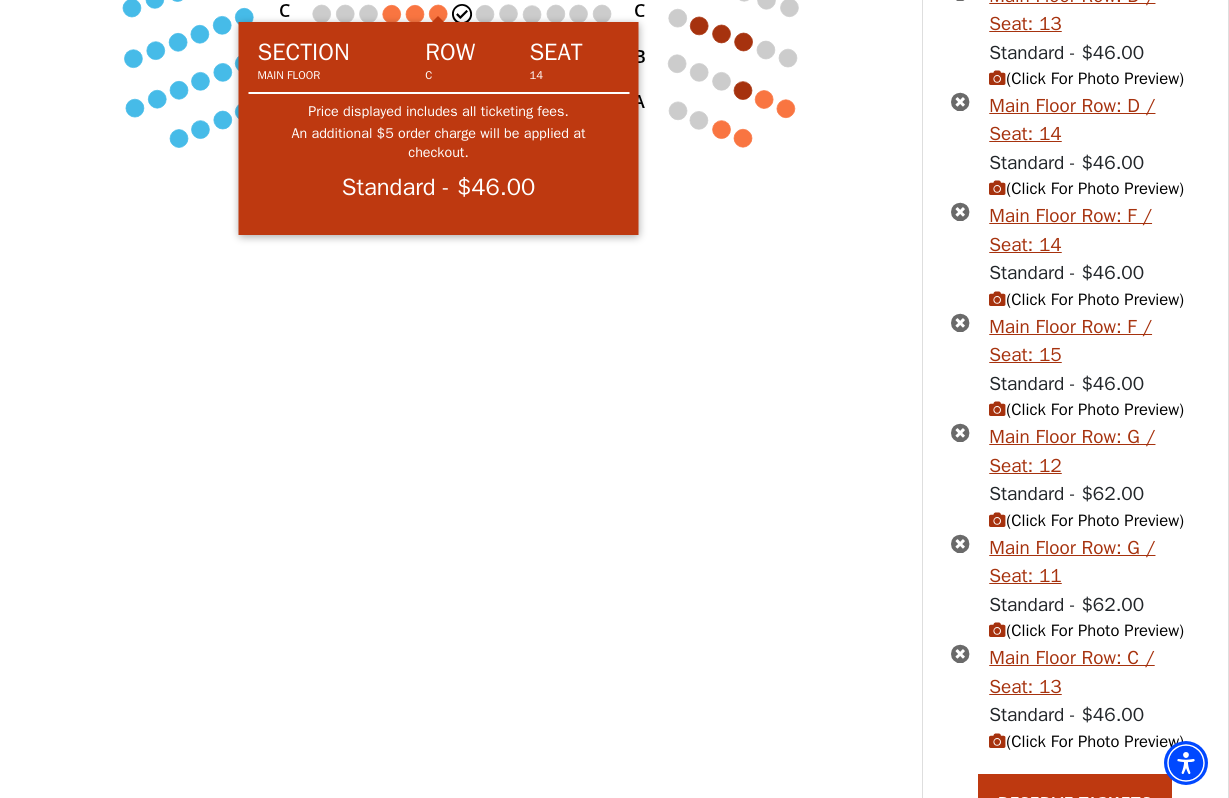 click 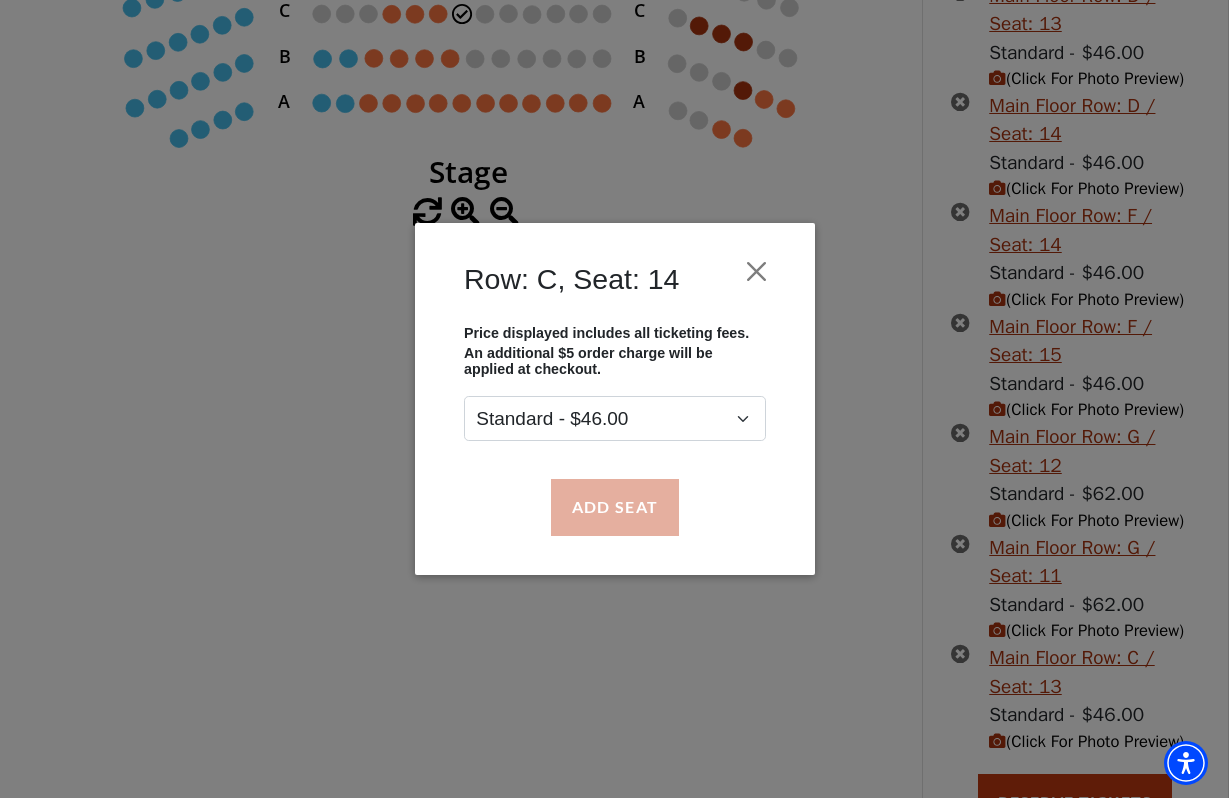 click on "Add Seat" at bounding box center [614, 507] 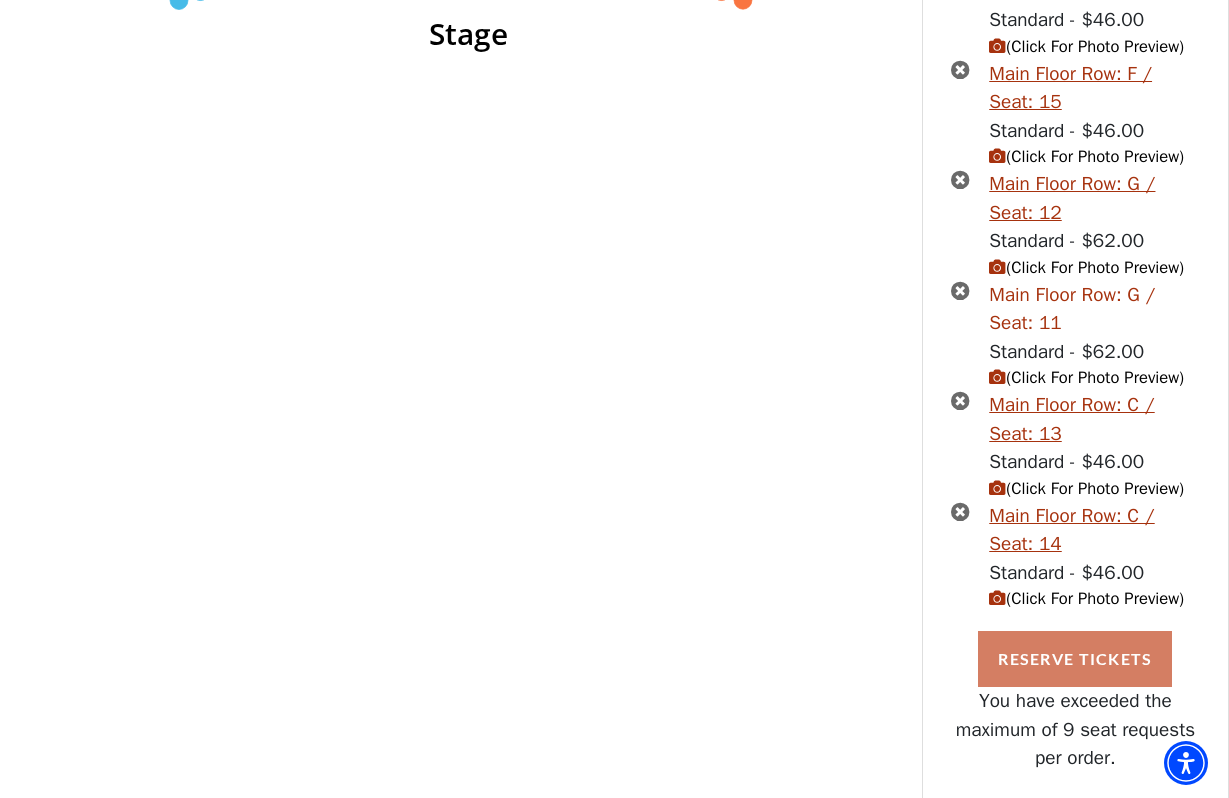 scroll, scrollTop: 875, scrollLeft: 0, axis: vertical 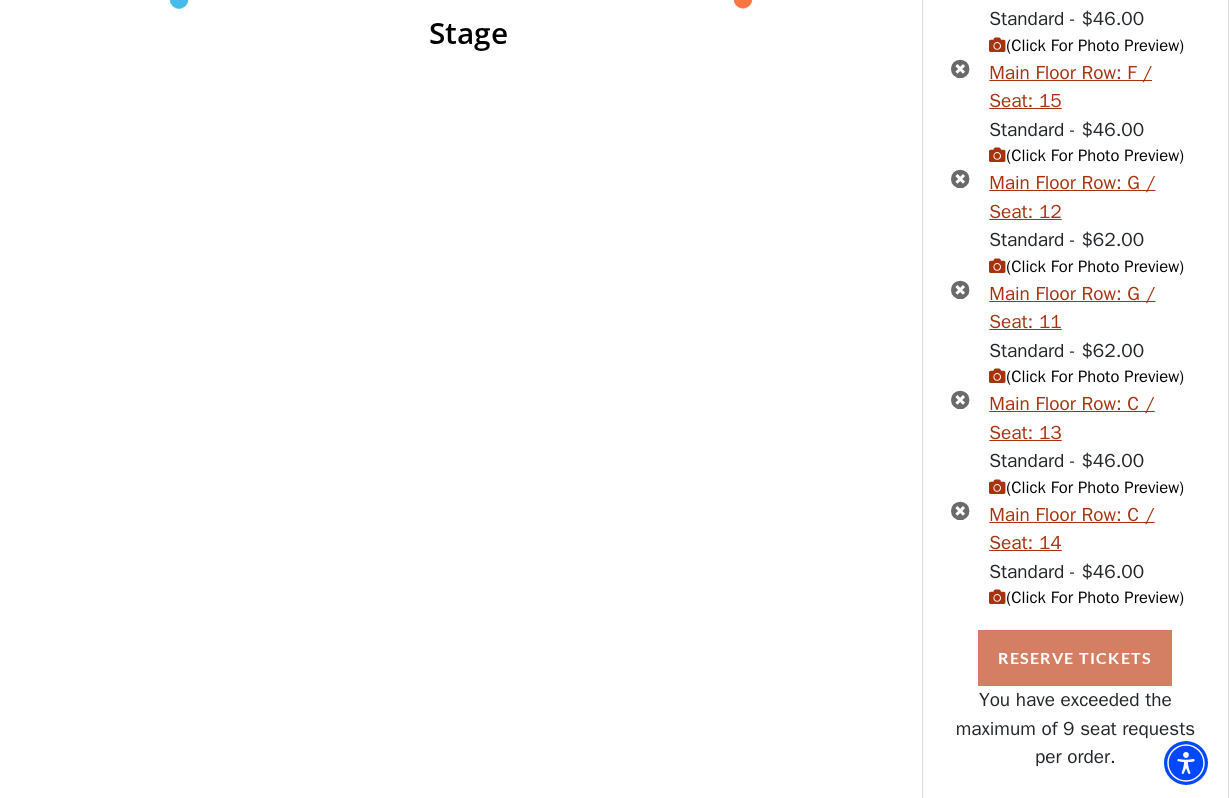 click on "Reserve Tickets" at bounding box center [1075, 658] 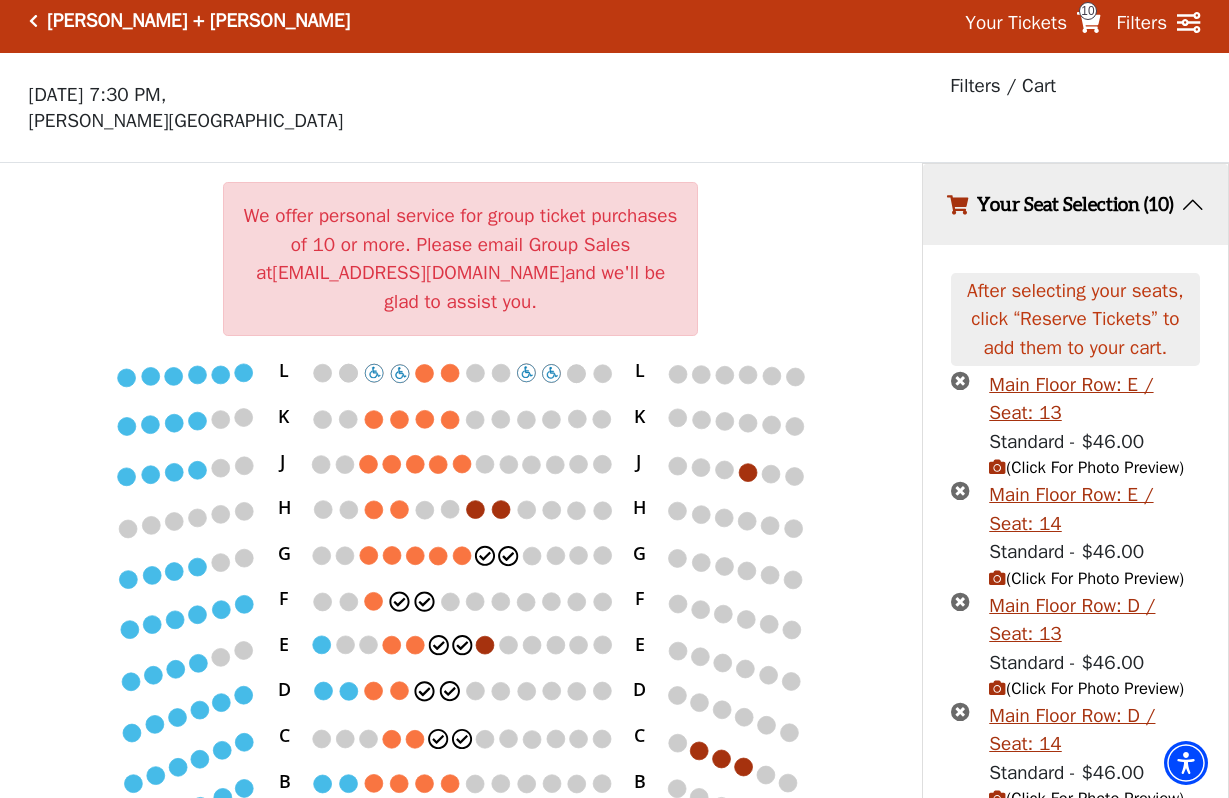 scroll, scrollTop: 0, scrollLeft: 0, axis: both 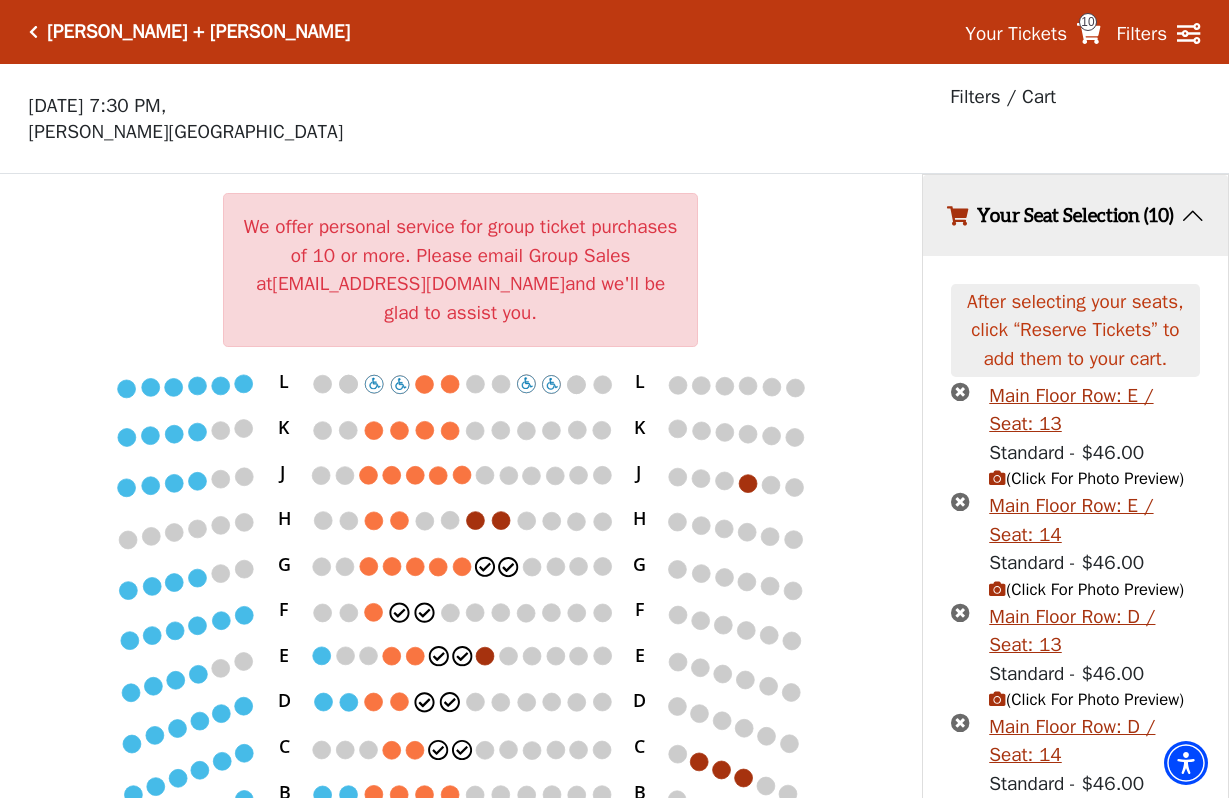 click on "Filters / Cart" at bounding box center [1003, 97] 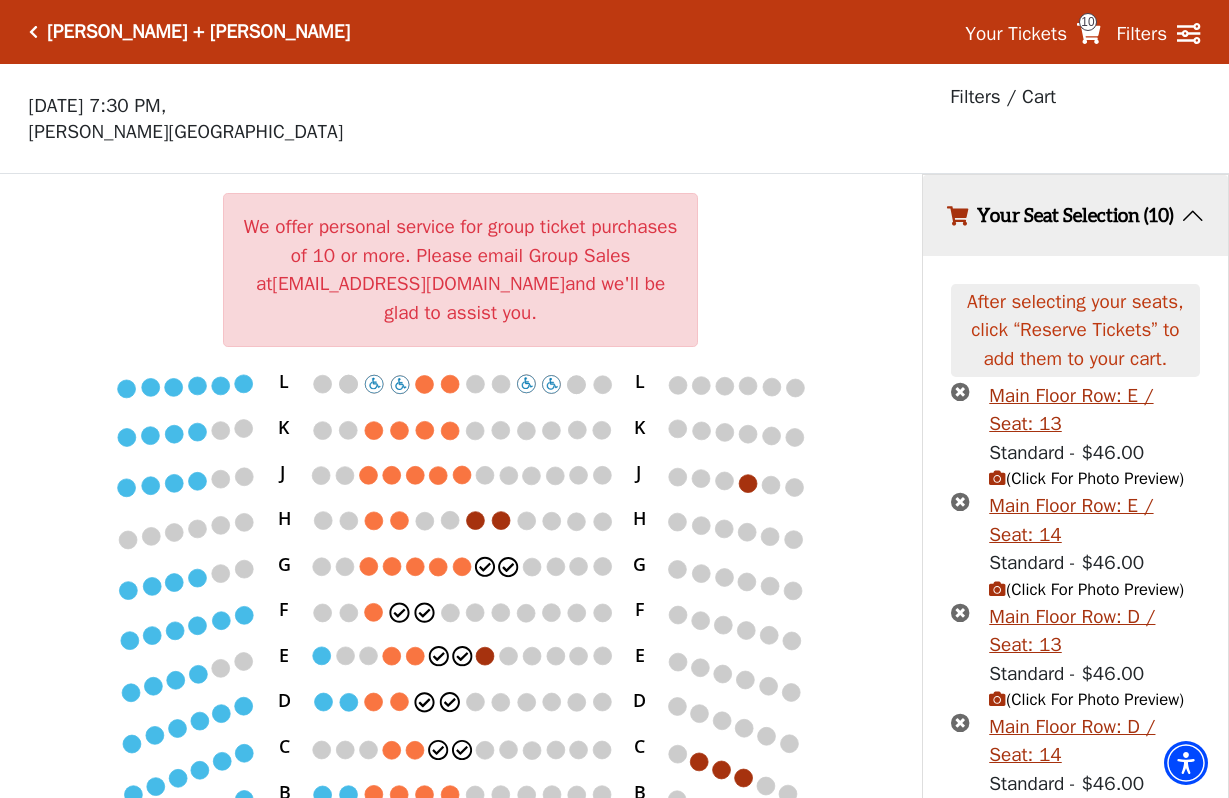 click 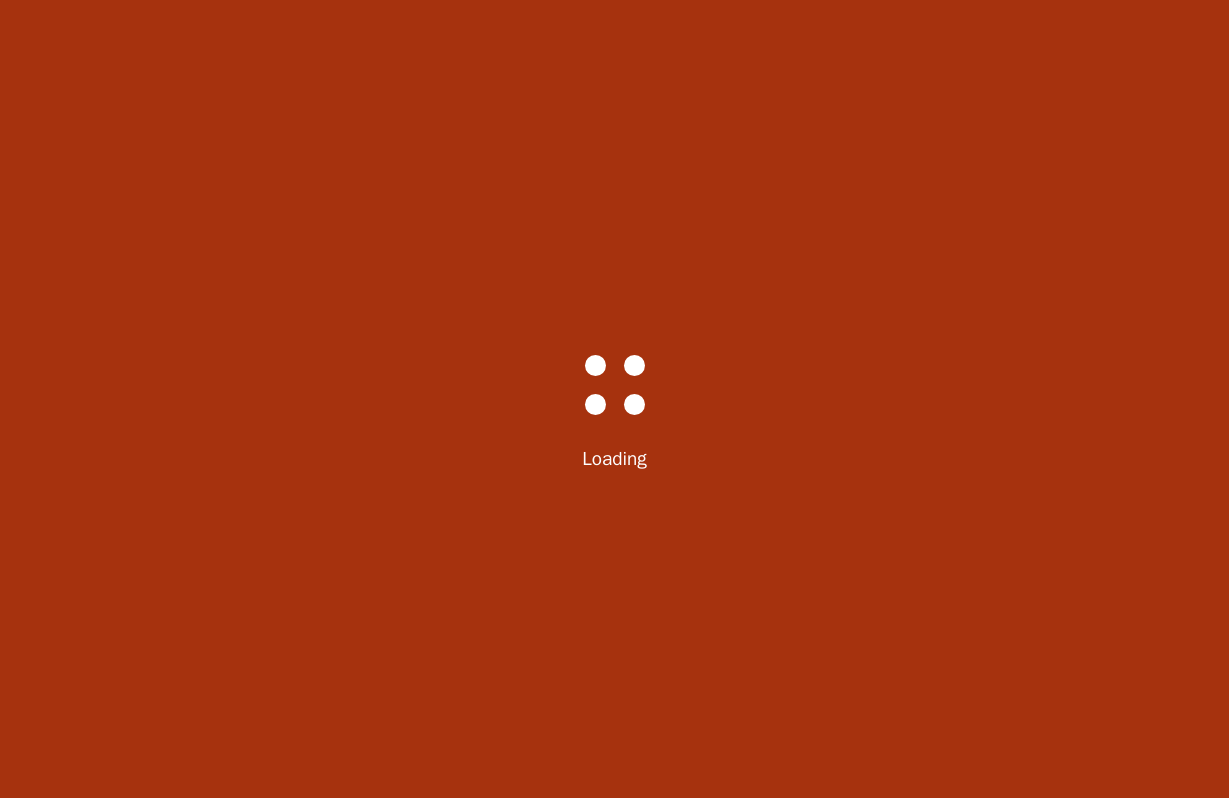scroll, scrollTop: 0, scrollLeft: 0, axis: both 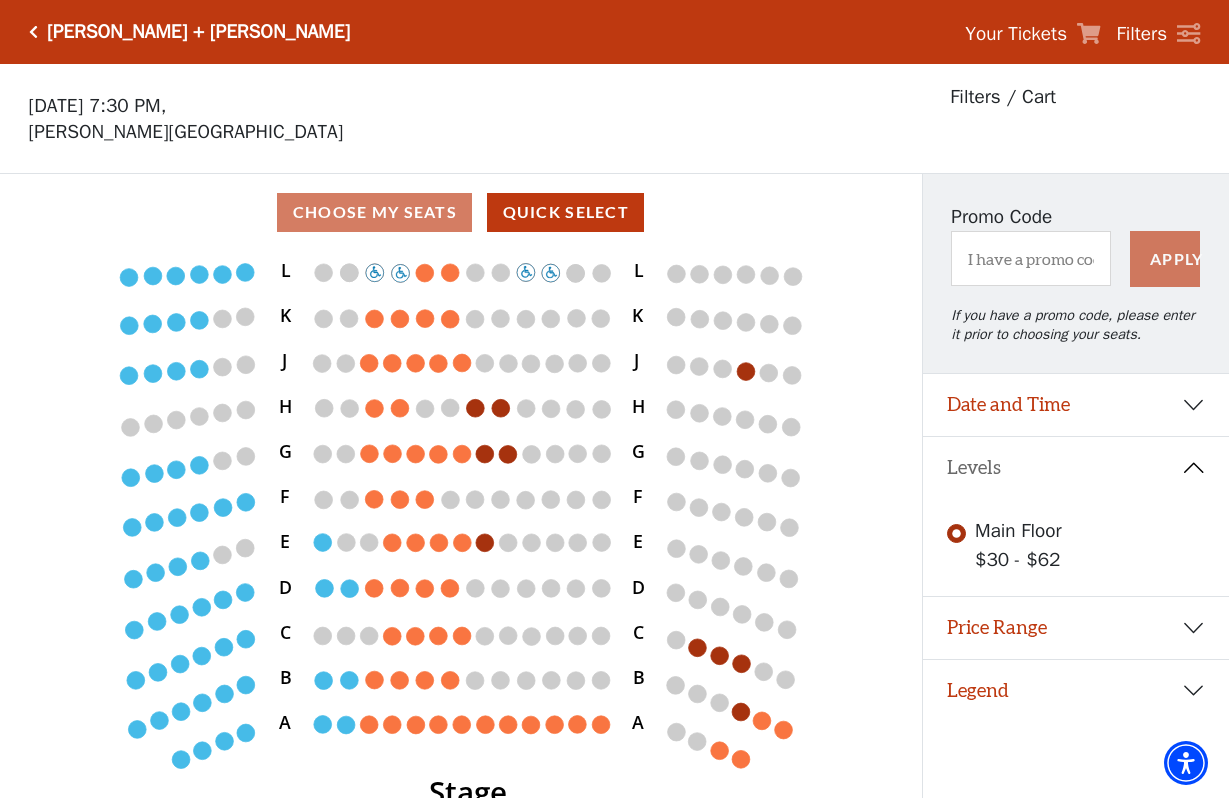 click on "Choose My Seats
Quick Select" at bounding box center (461, 212) 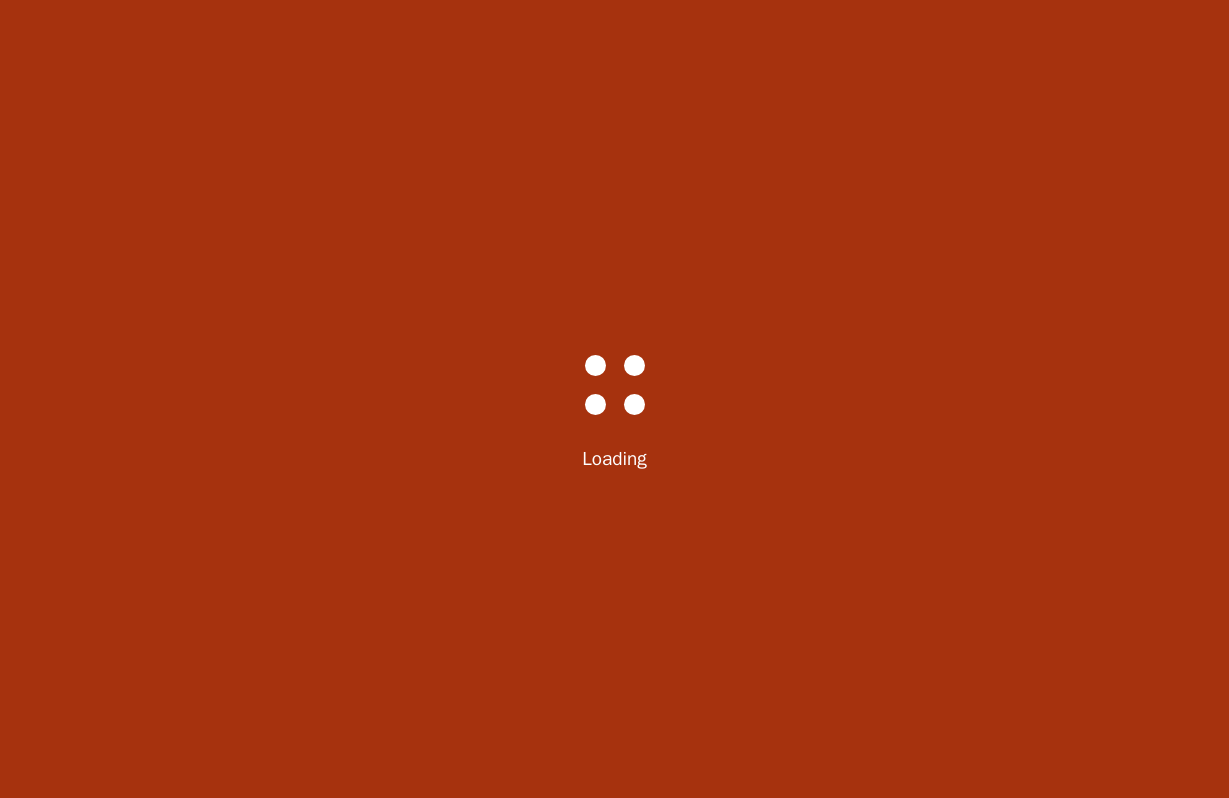 scroll, scrollTop: 0, scrollLeft: 0, axis: both 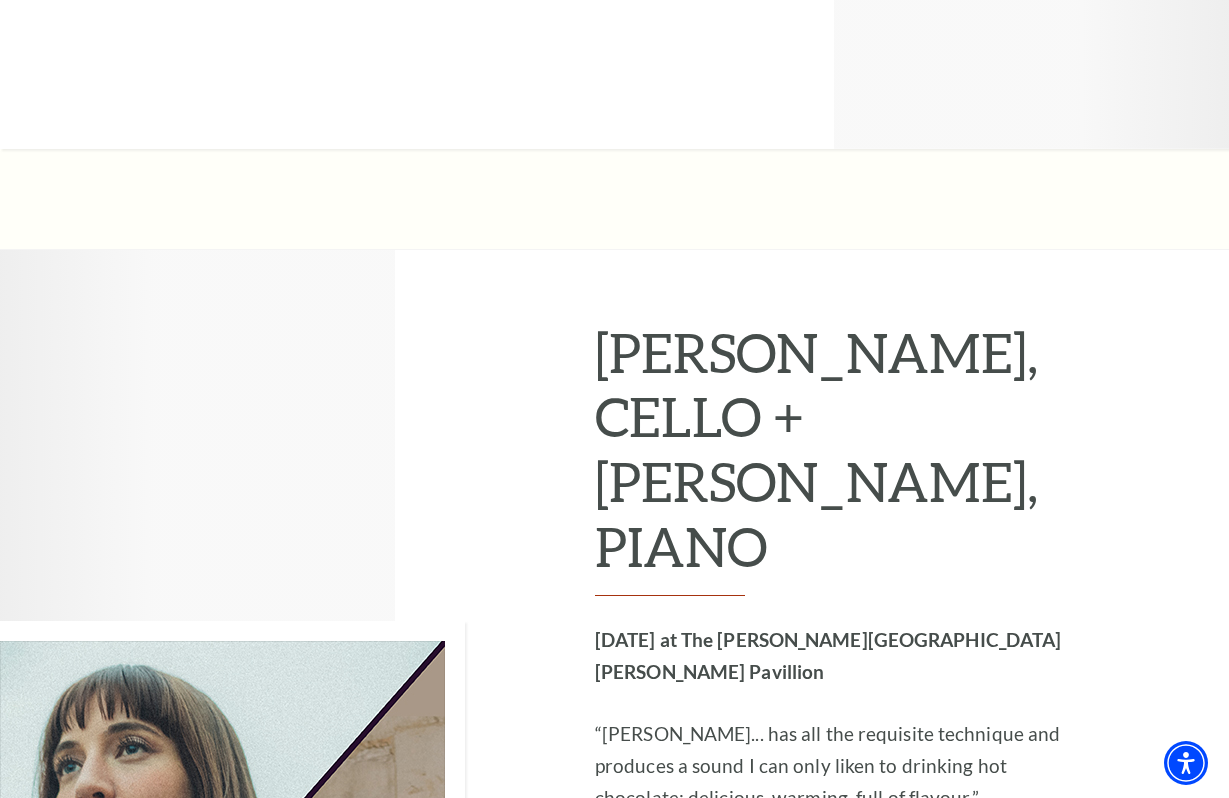 click on "tickets to thursday, Feburary 26 at The Kimbell art museum" at bounding box center [847, 1392] 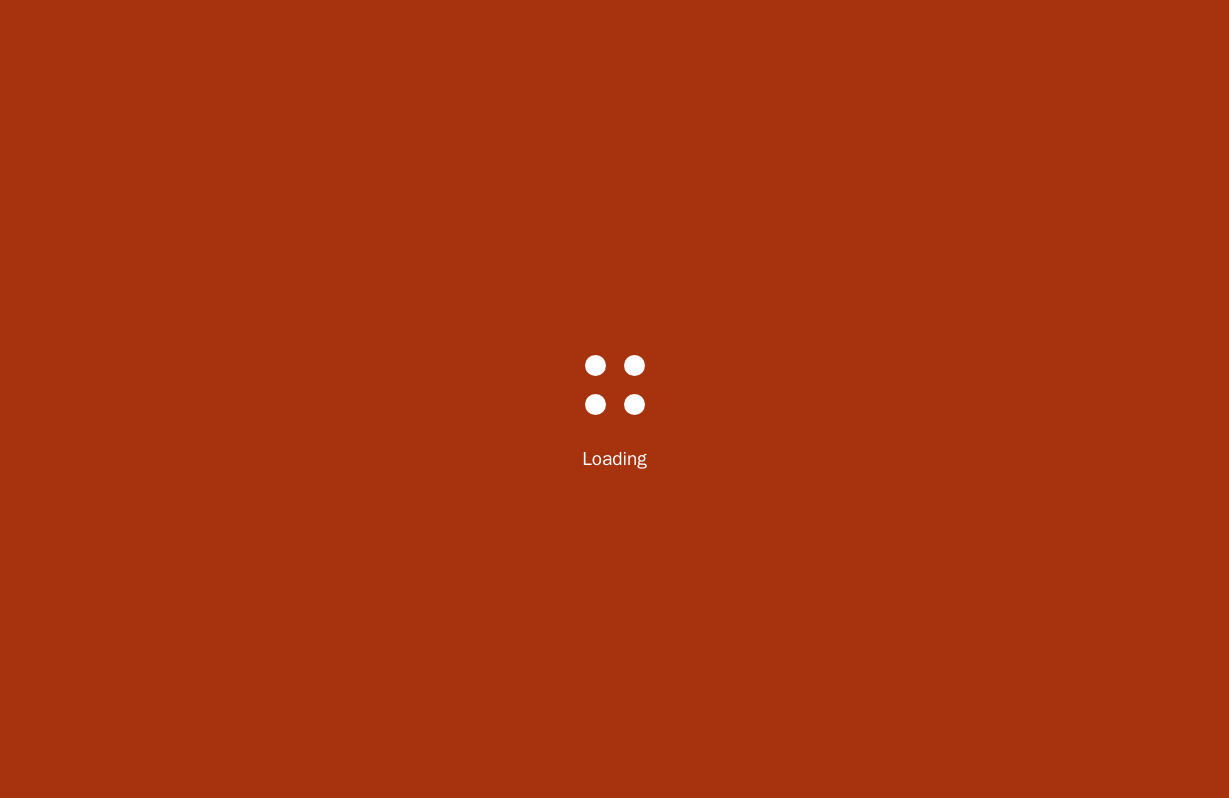 scroll, scrollTop: 0, scrollLeft: 0, axis: both 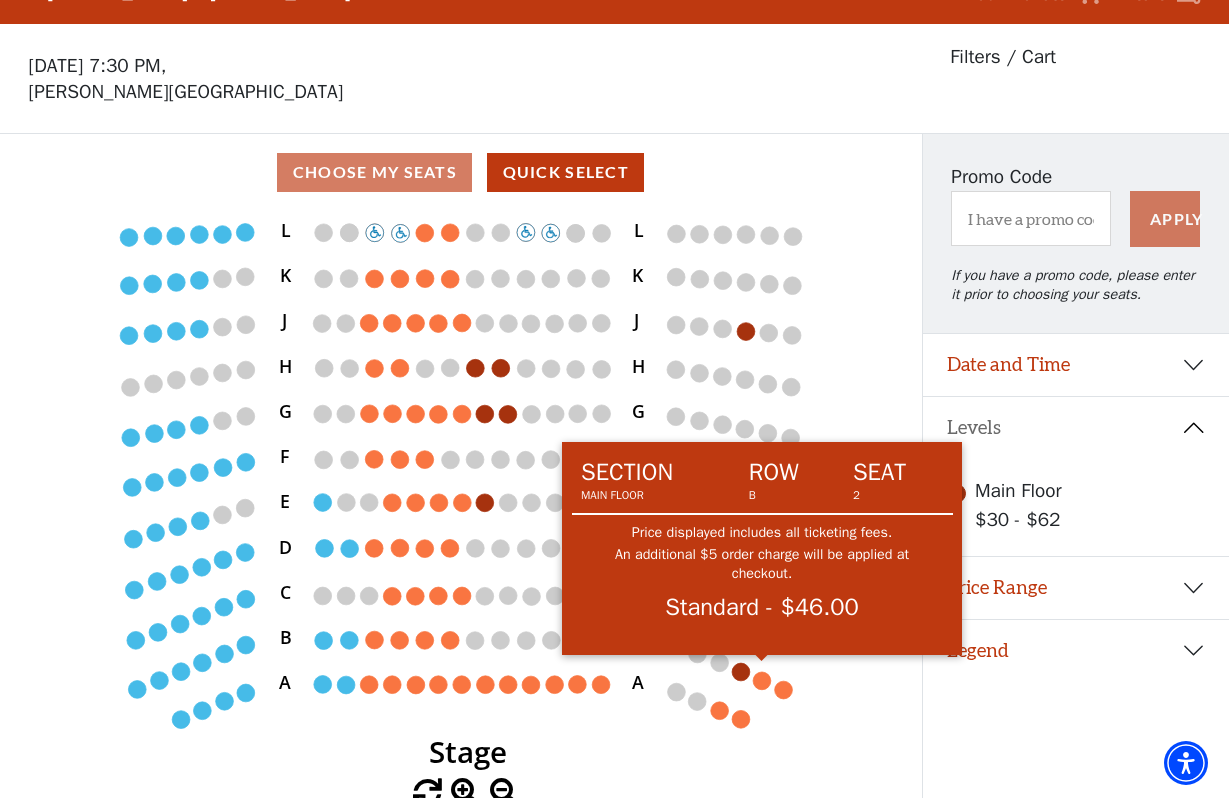 click 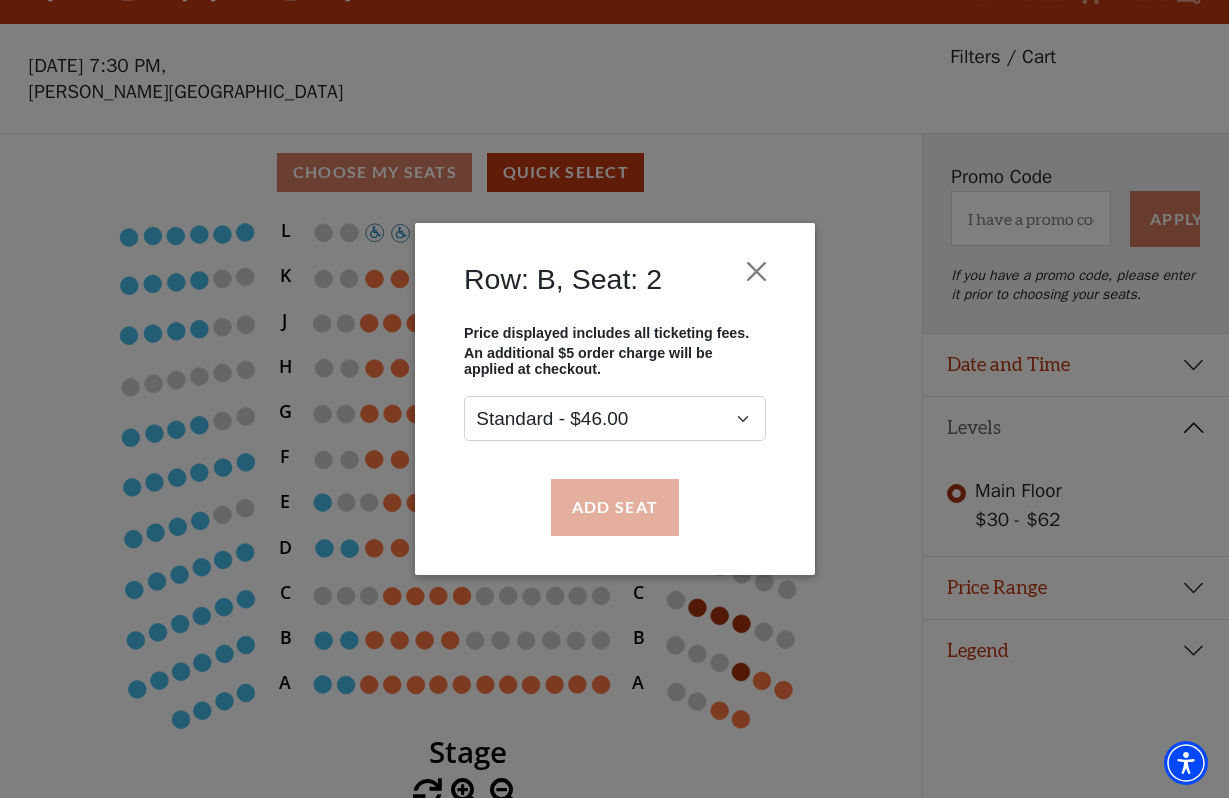 click on "Add Seat" at bounding box center (614, 507) 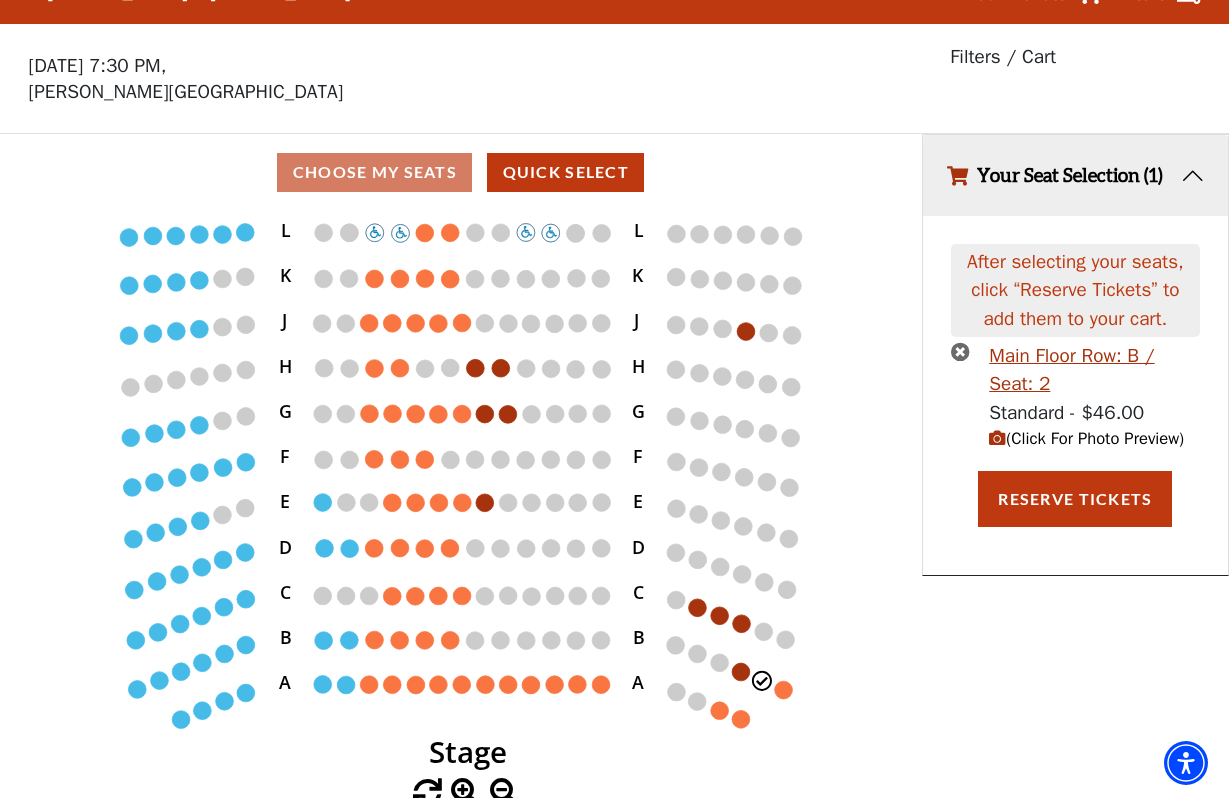 scroll, scrollTop: 0, scrollLeft: 0, axis: both 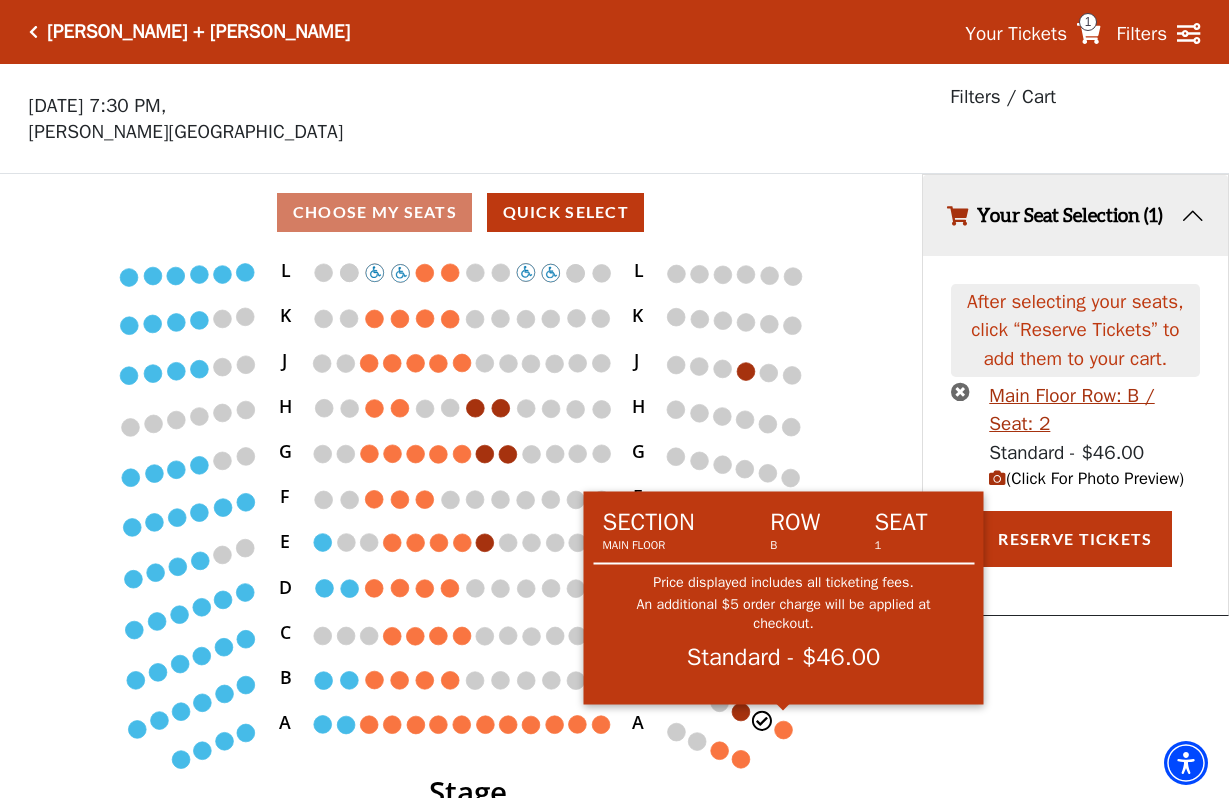 click 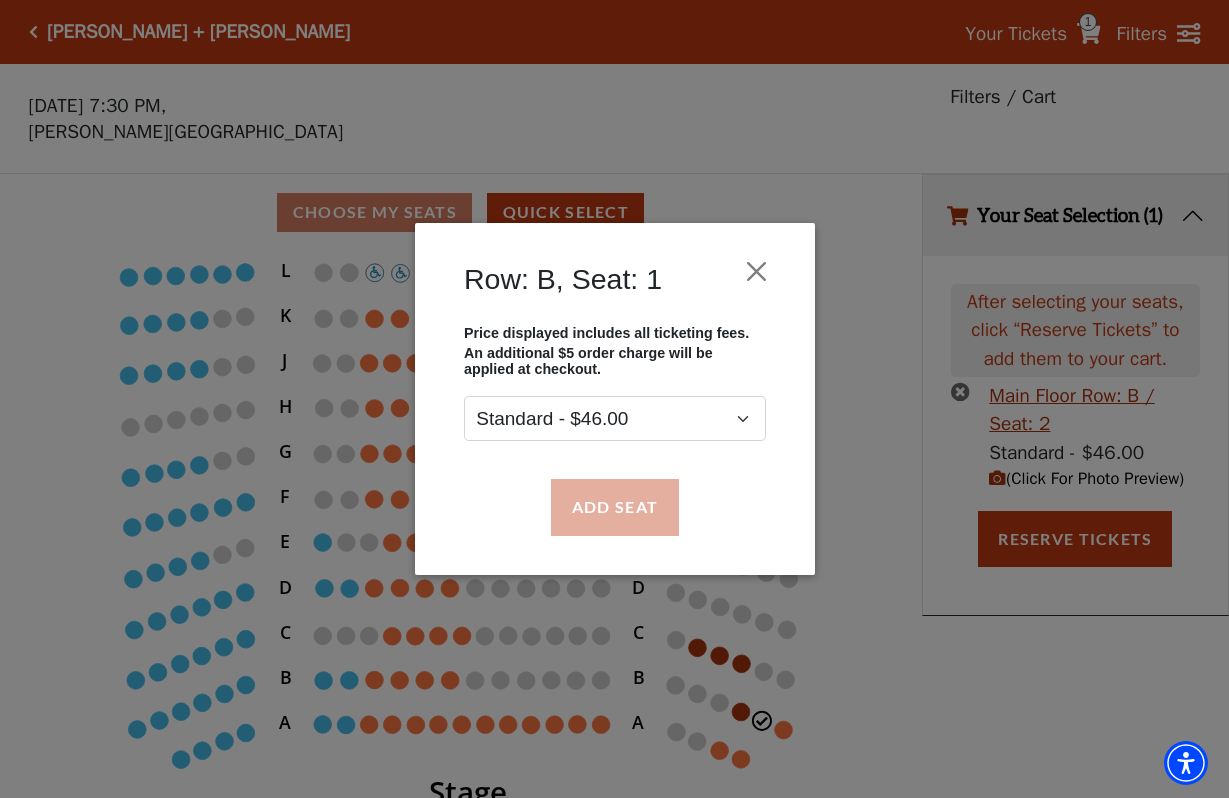 click on "Add Seat" at bounding box center [614, 507] 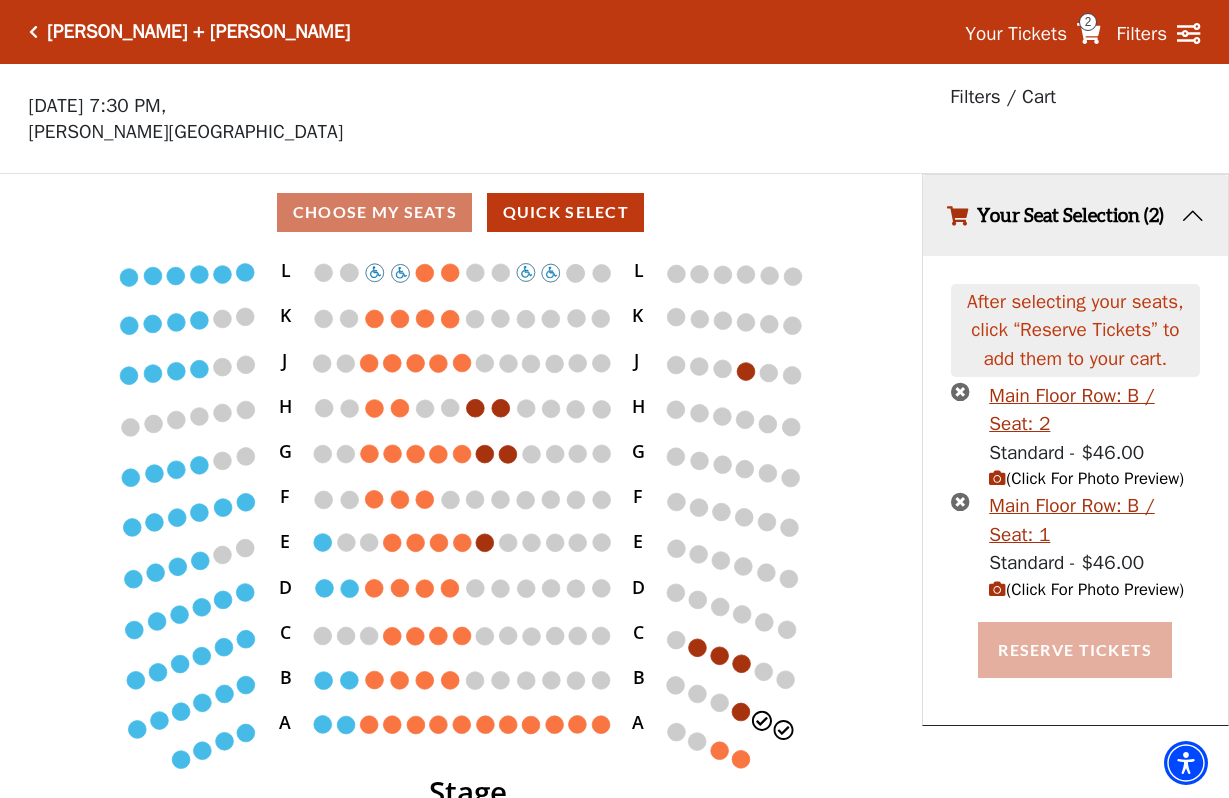 click on "Reserve Tickets" at bounding box center (1075, 650) 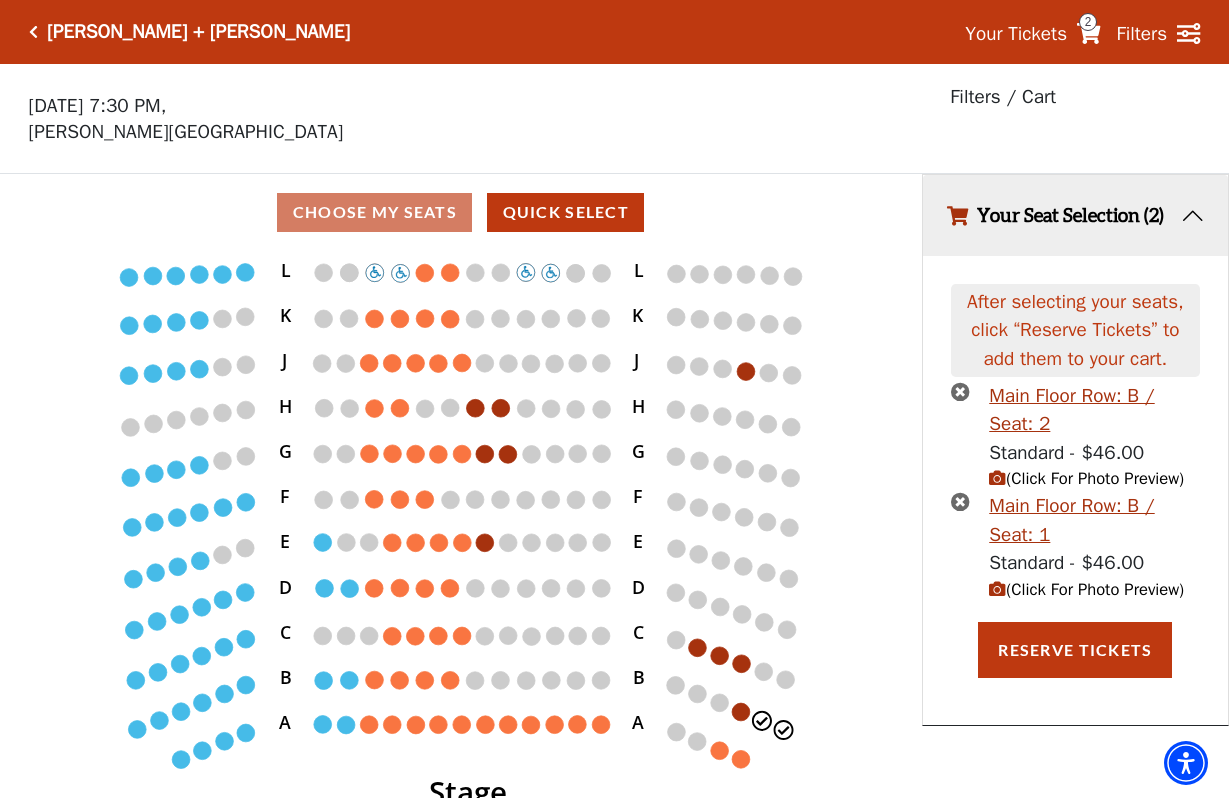 click 